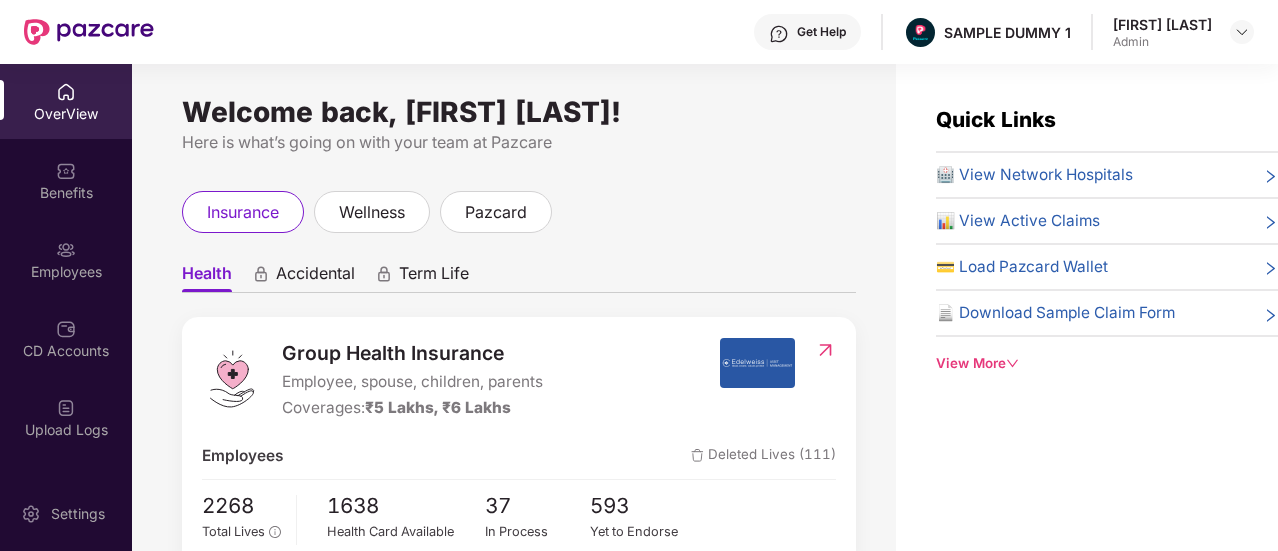 scroll, scrollTop: 0, scrollLeft: 0, axis: both 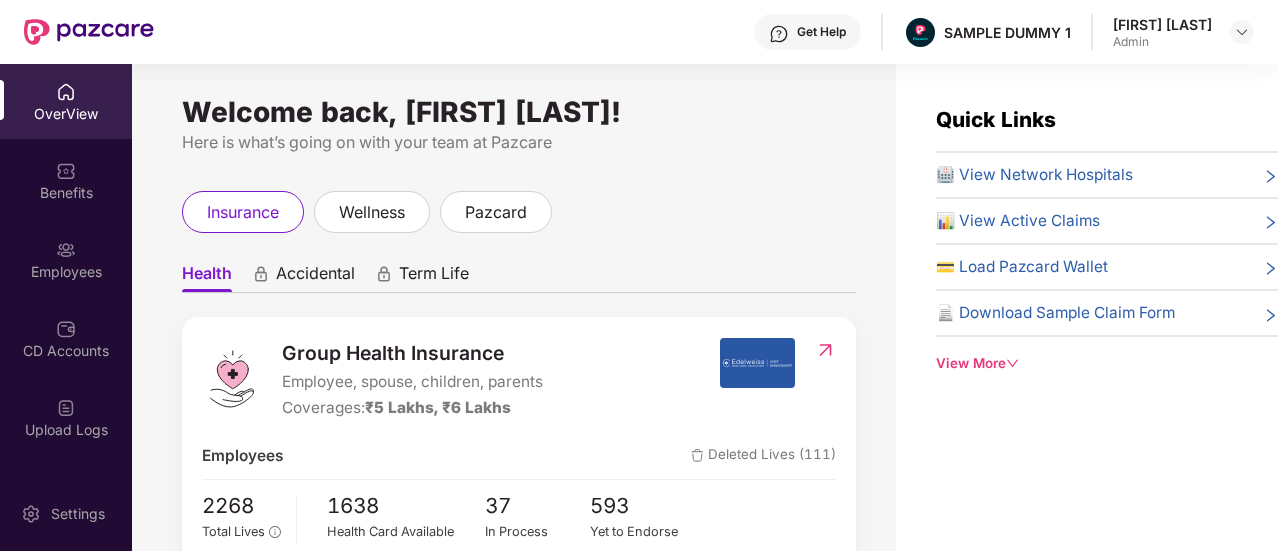 click on "View More" at bounding box center (1107, 363) 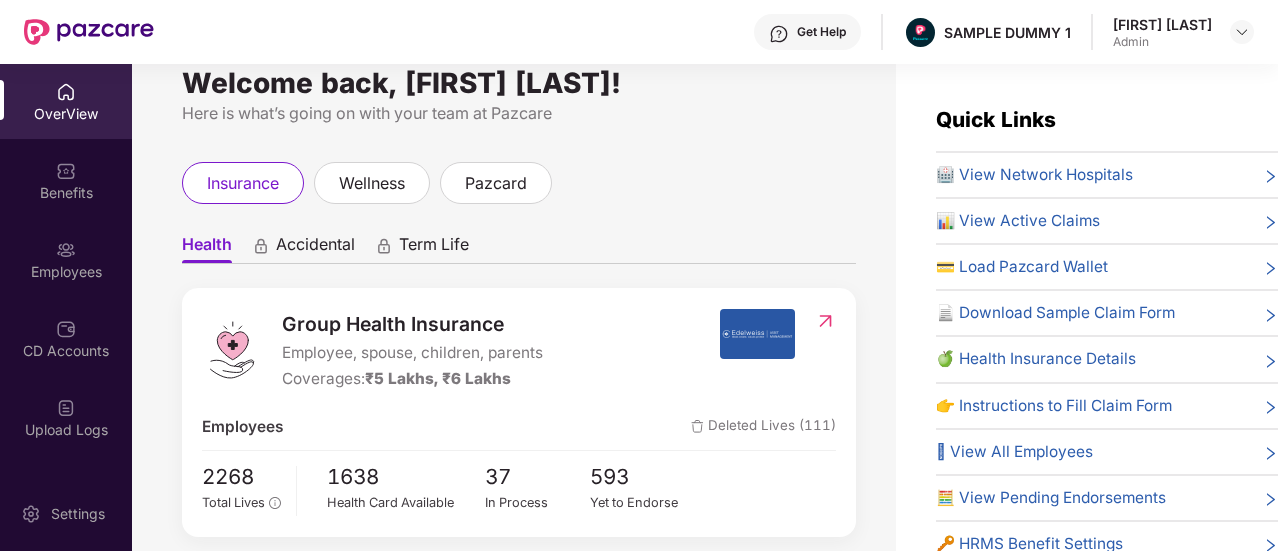 scroll, scrollTop: 0, scrollLeft: 0, axis: both 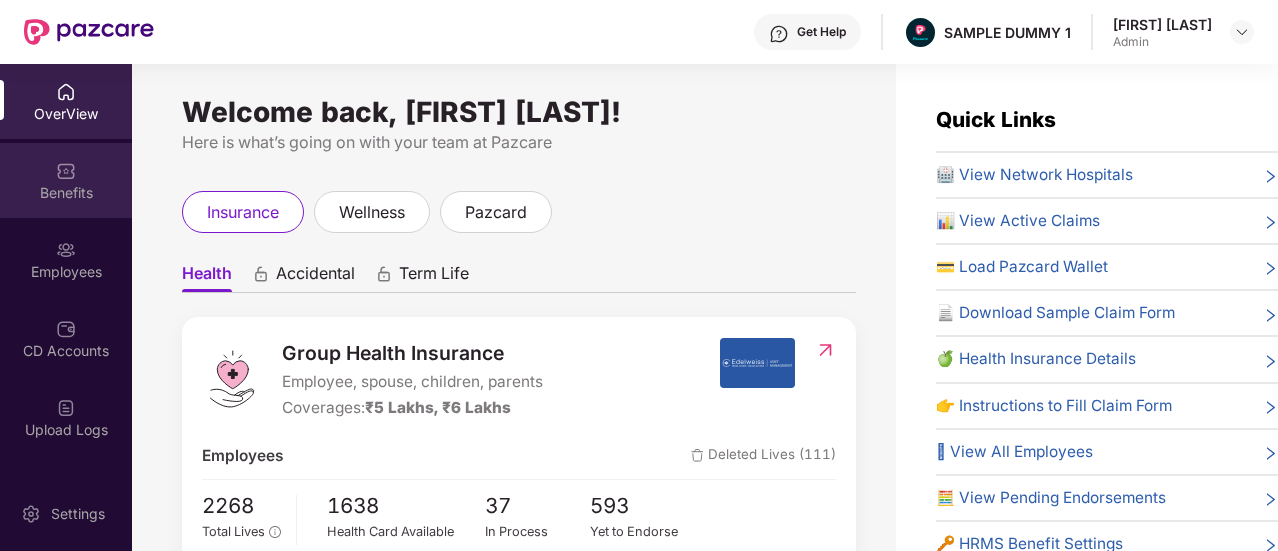 click on "Benefits" at bounding box center (66, 193) 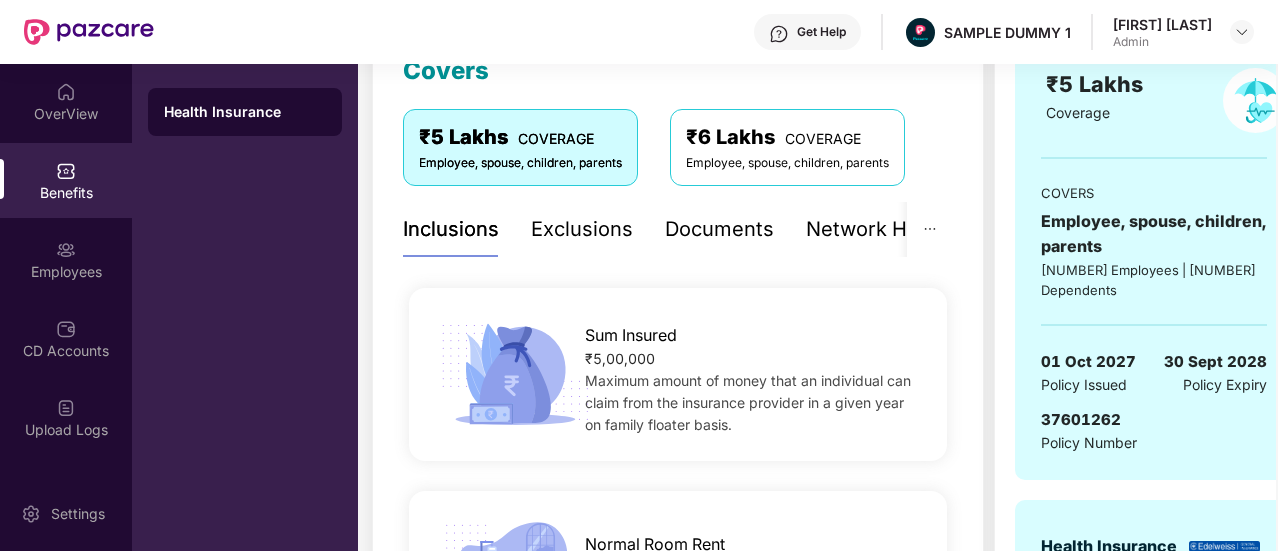 scroll, scrollTop: 302, scrollLeft: 0, axis: vertical 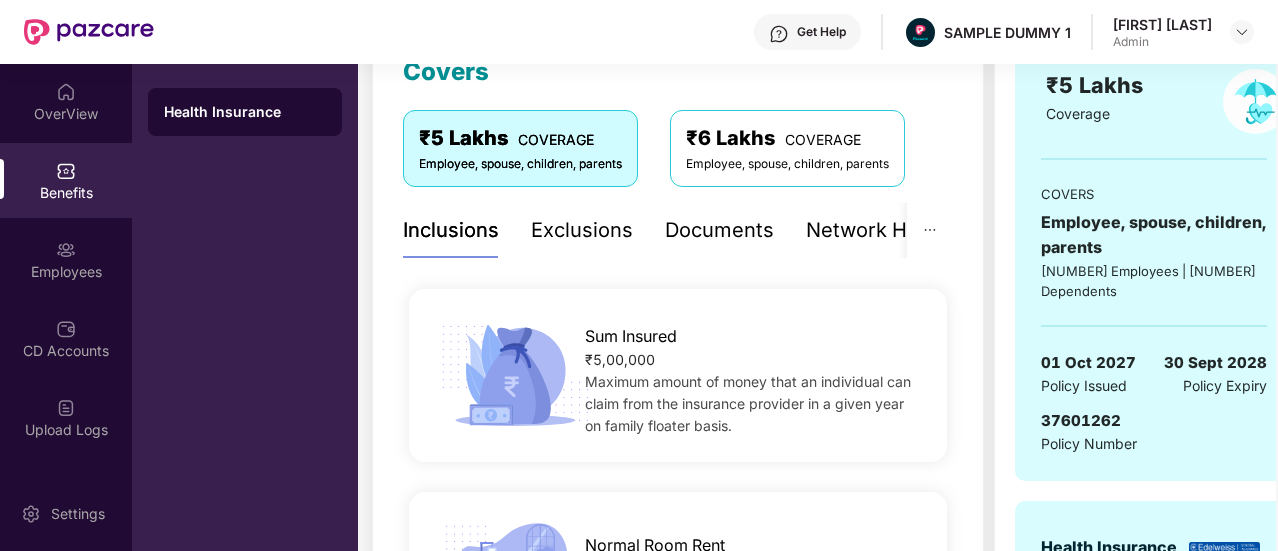 click on "Exclusions" at bounding box center [582, 230] 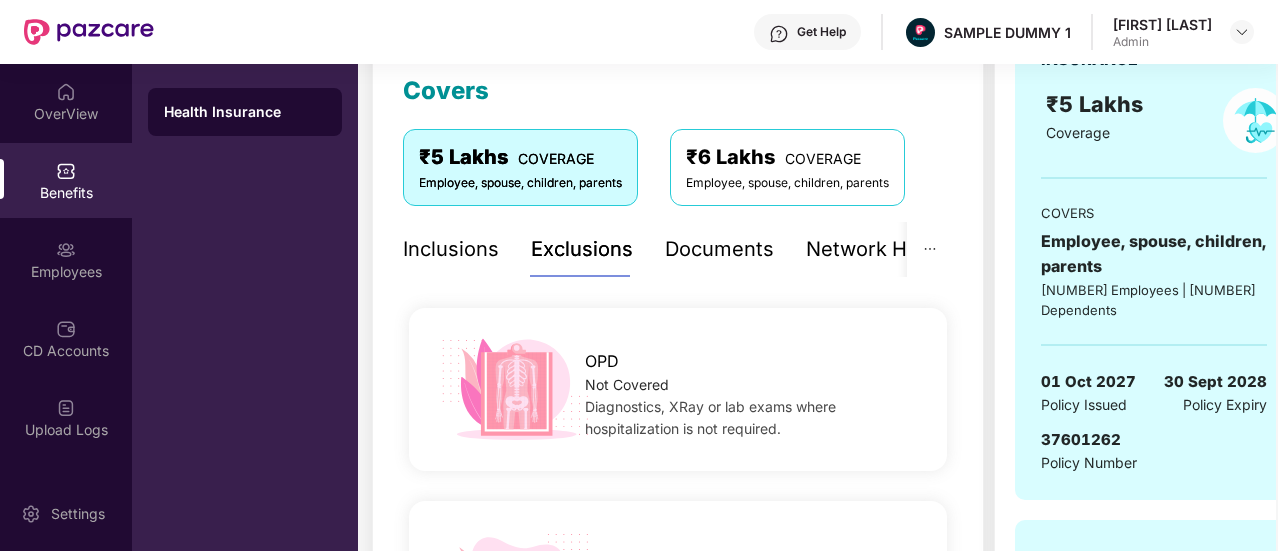 scroll, scrollTop: 282, scrollLeft: 0, axis: vertical 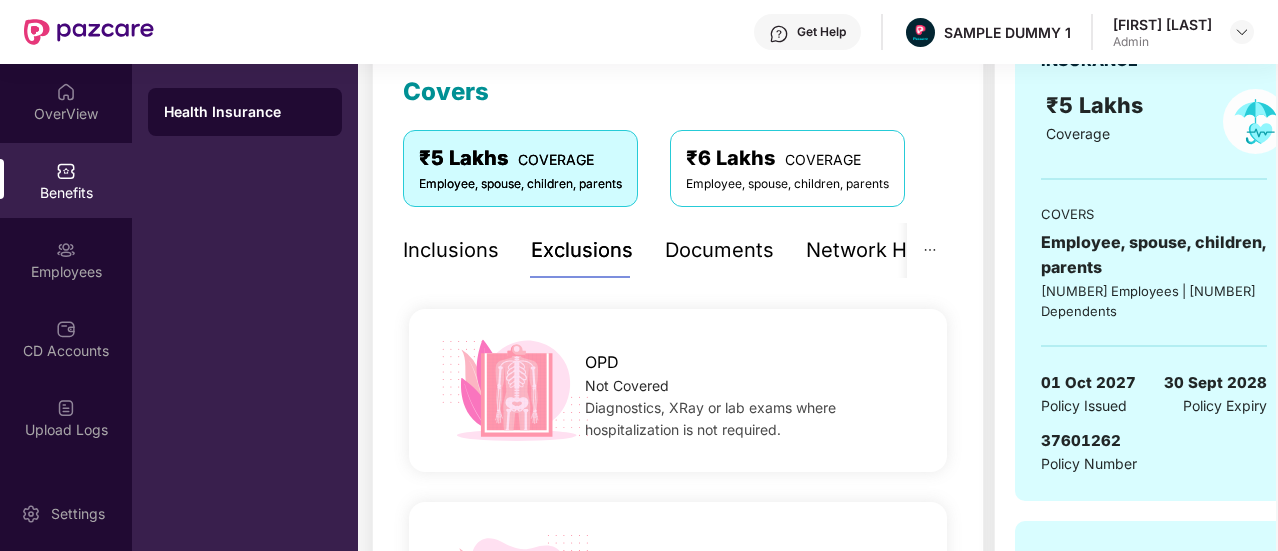 click on "Documents" at bounding box center [719, 250] 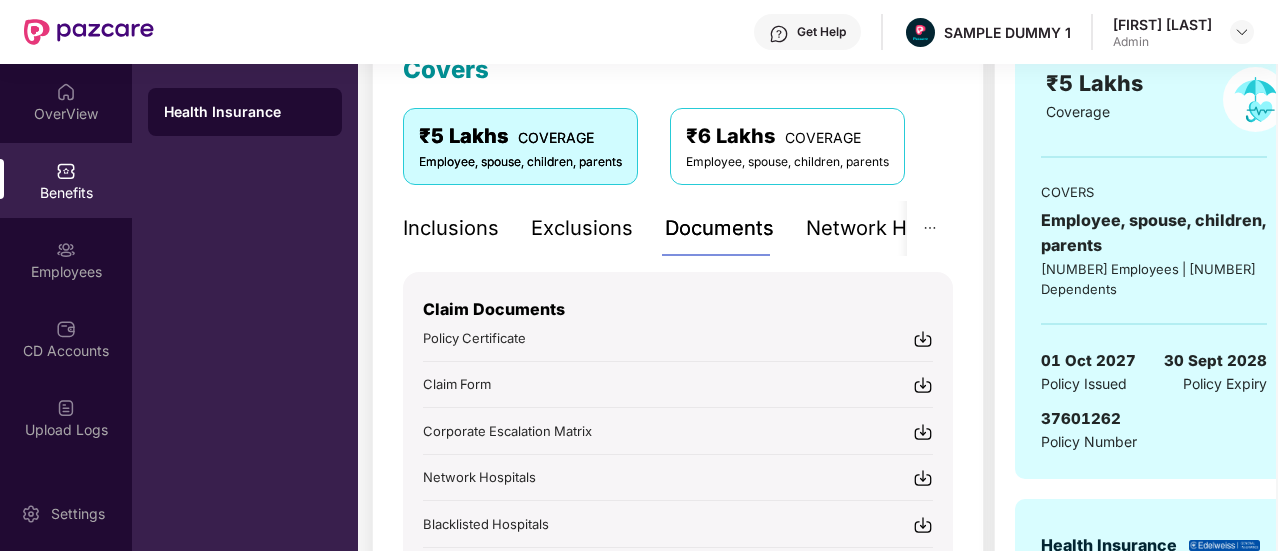 scroll, scrollTop: 303, scrollLeft: 0, axis: vertical 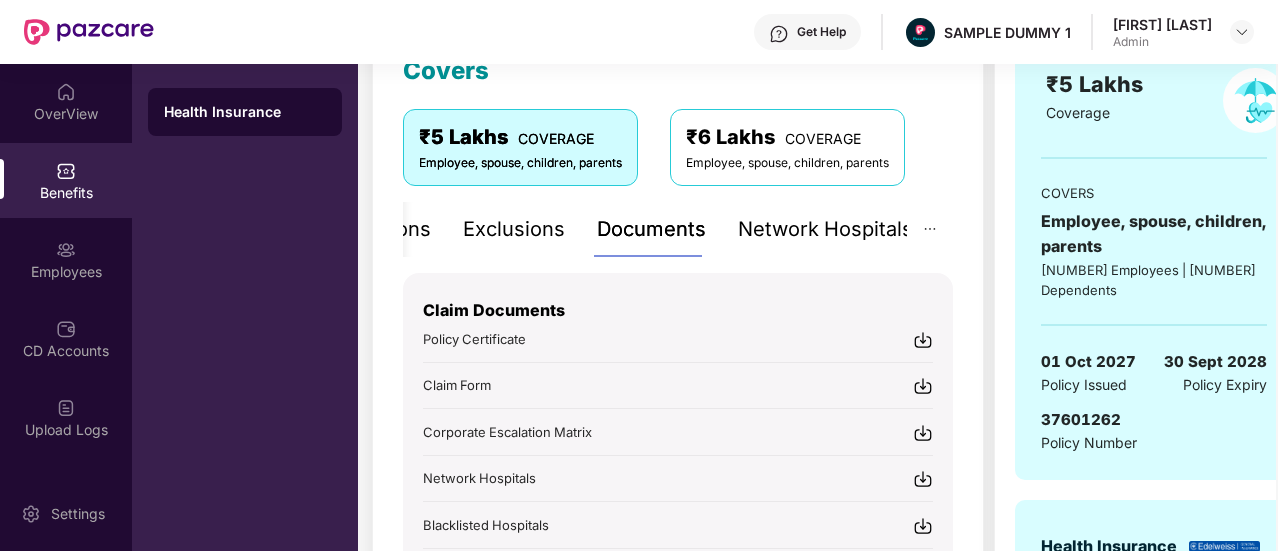 click on "Network Hospitals" at bounding box center (825, 229) 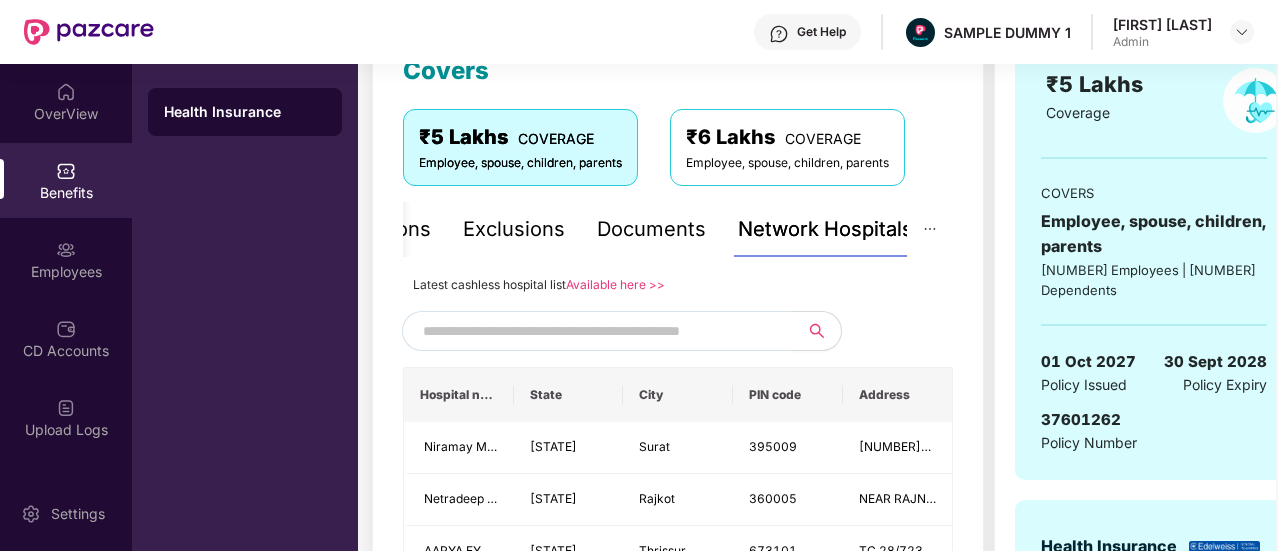 click at bounding box center [594, 331] 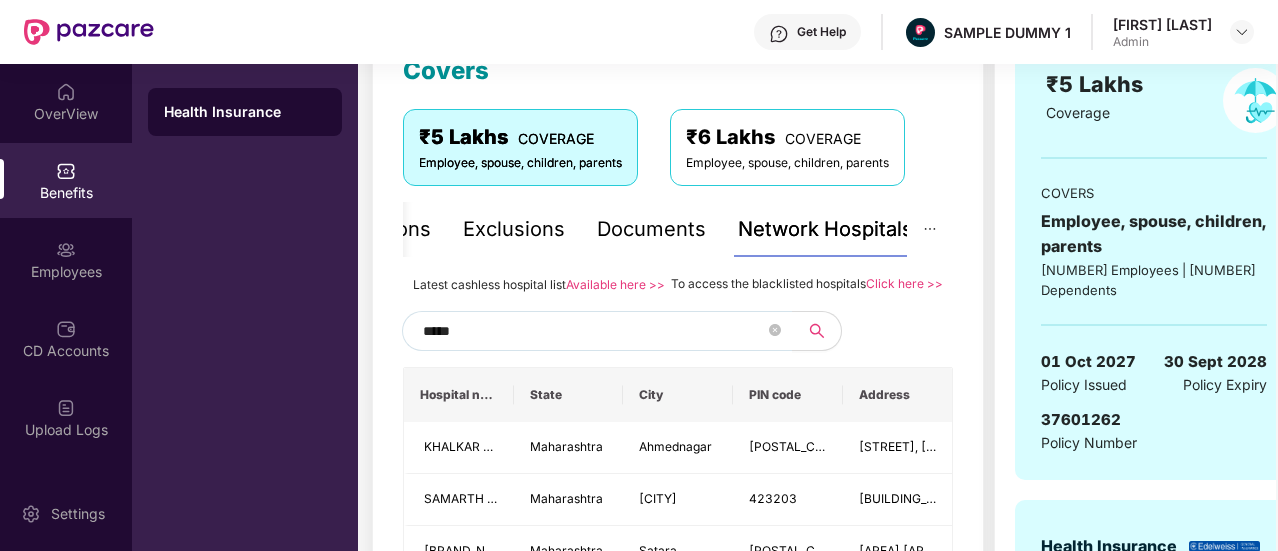 type on "******" 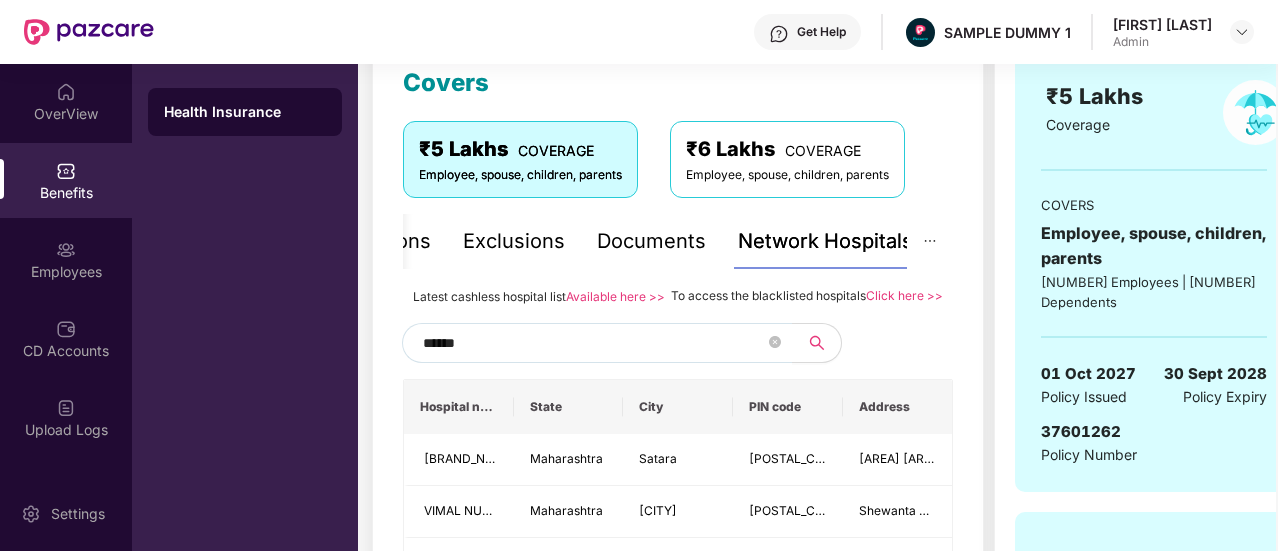 scroll, scrollTop: 292, scrollLeft: 0, axis: vertical 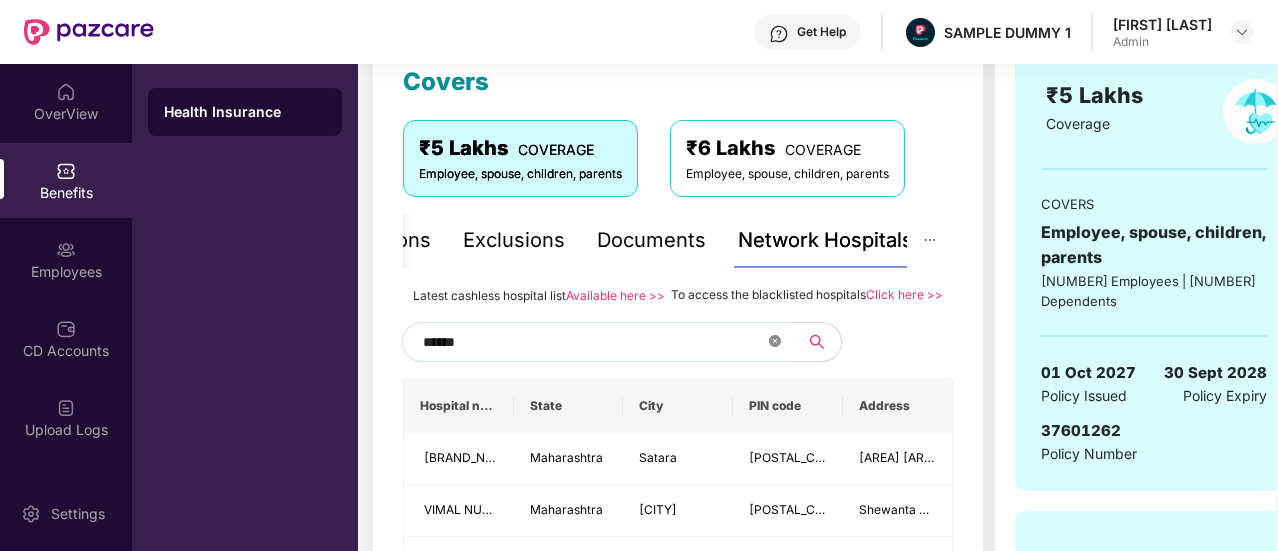 click 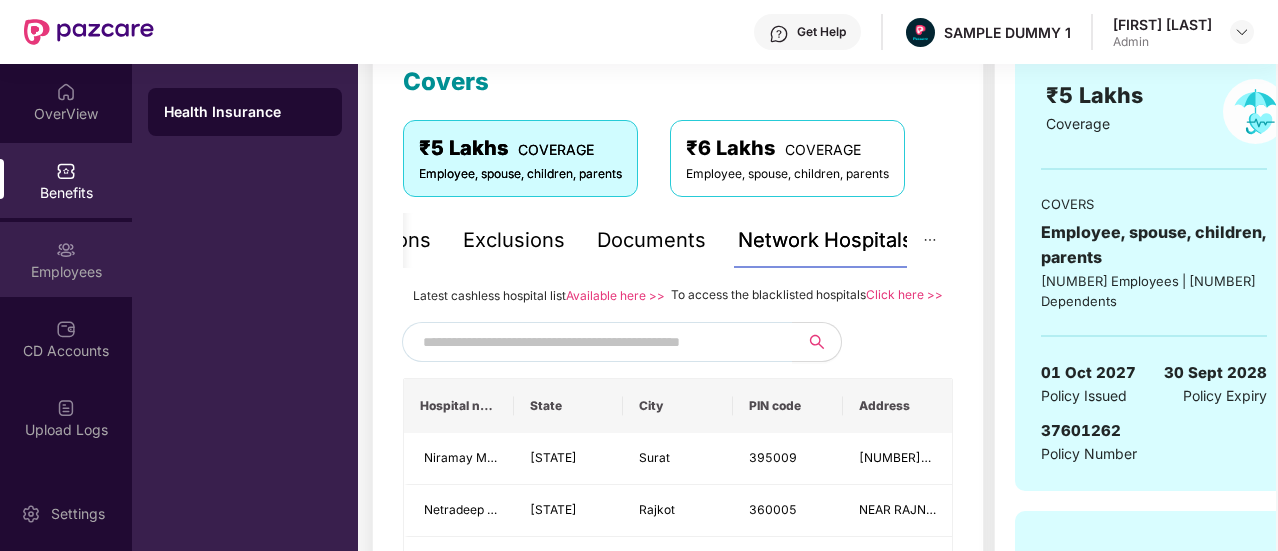 click at bounding box center (66, 250) 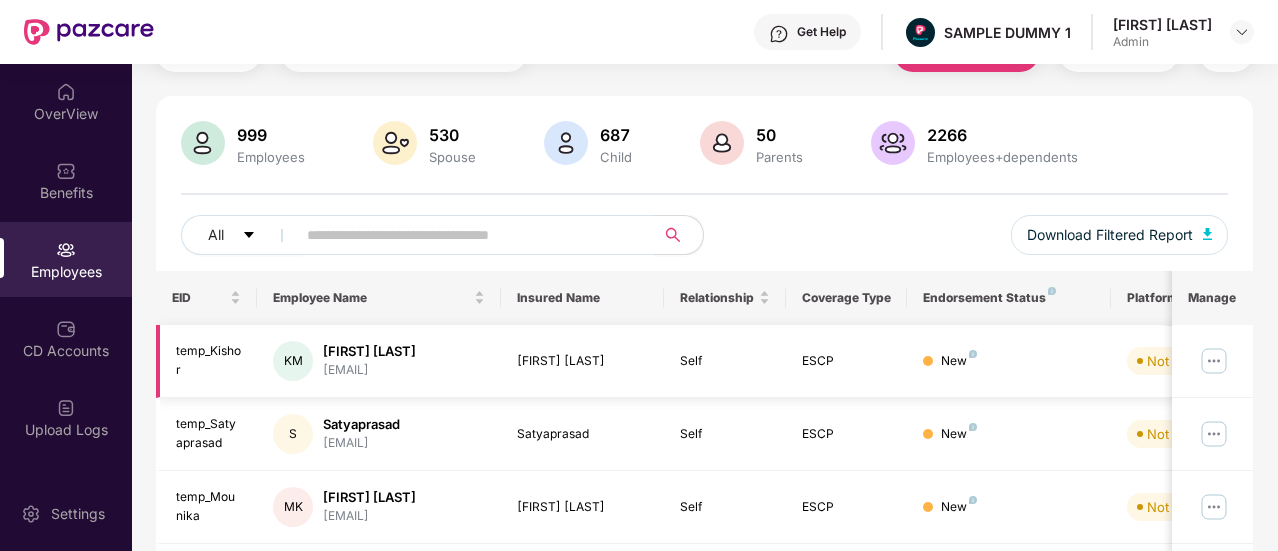 scroll, scrollTop: 0, scrollLeft: 0, axis: both 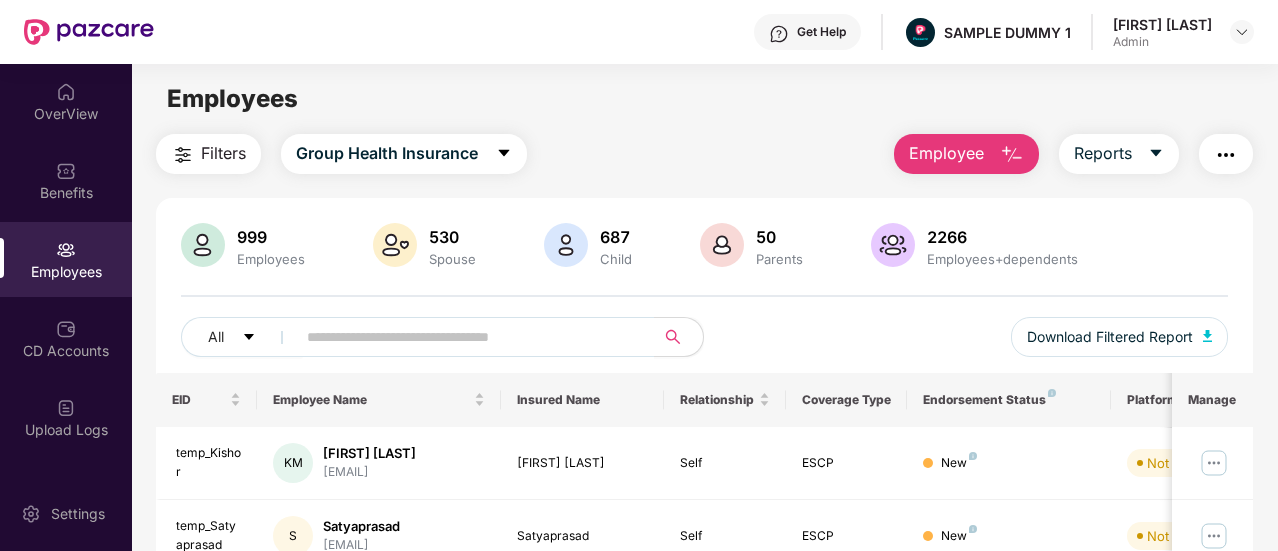 click on "Employee" at bounding box center [946, 153] 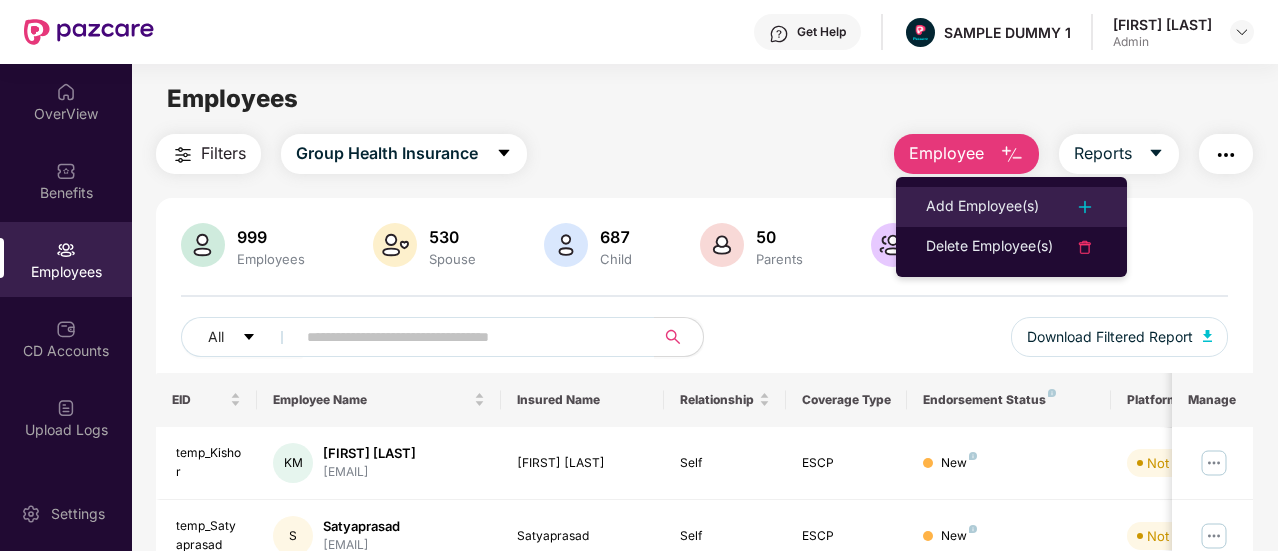 click on "Add Employee(s)" at bounding box center [982, 207] 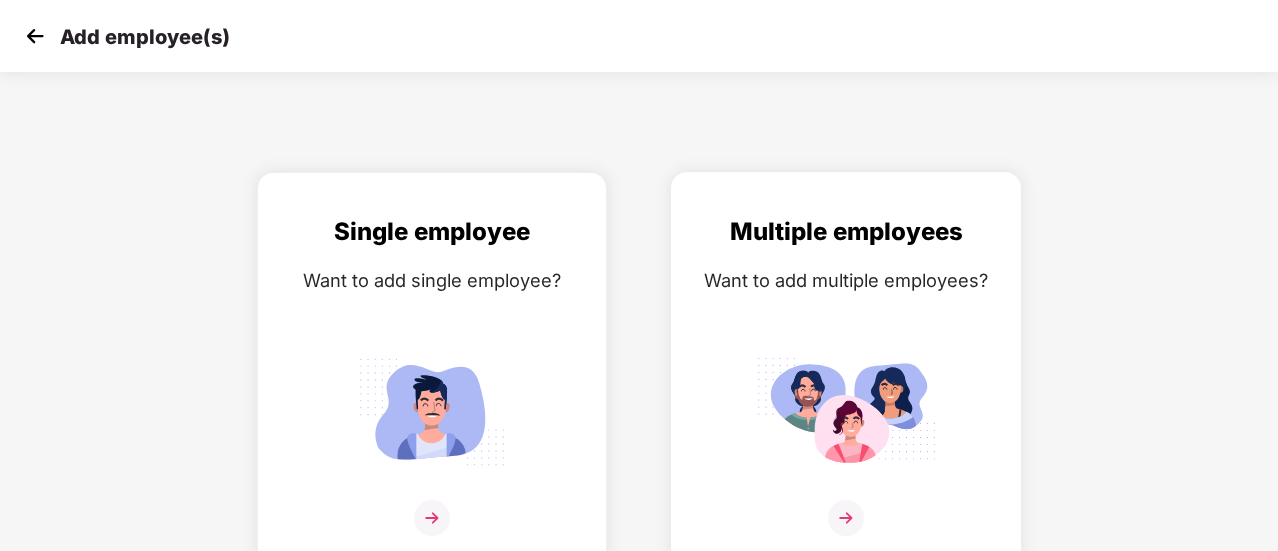 click at bounding box center [846, 411] 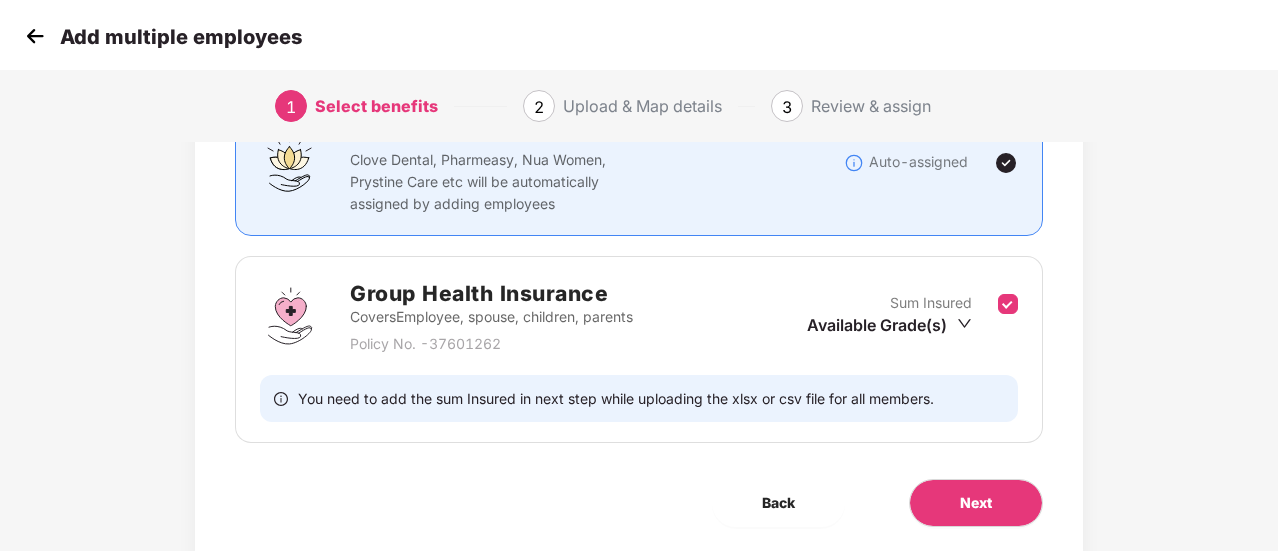 scroll, scrollTop: 190, scrollLeft: 0, axis: vertical 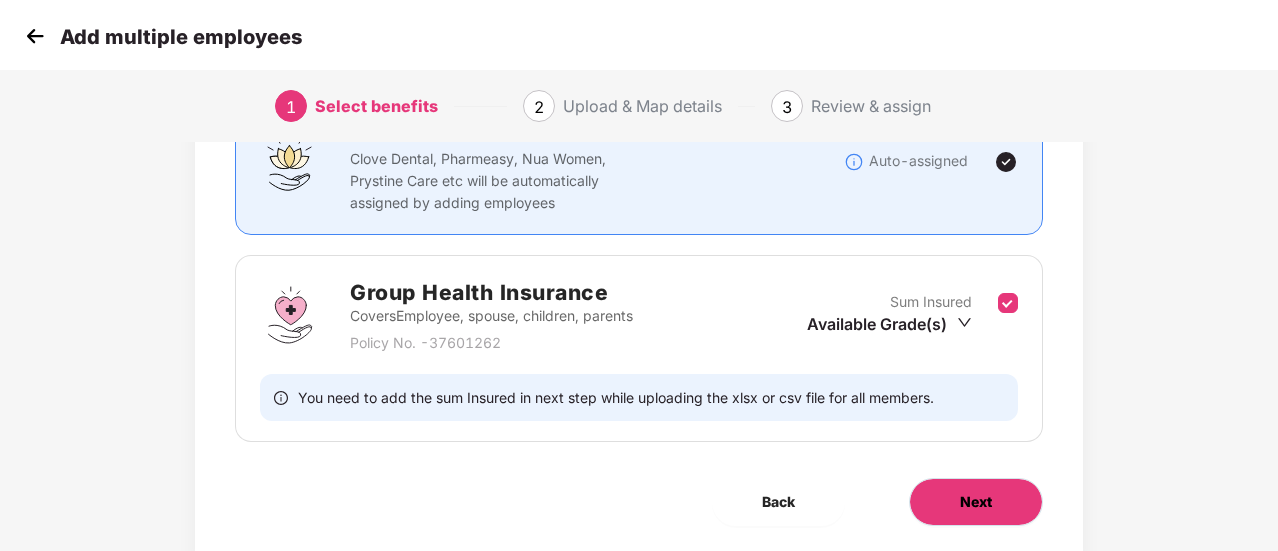 click on "Next" at bounding box center (976, 502) 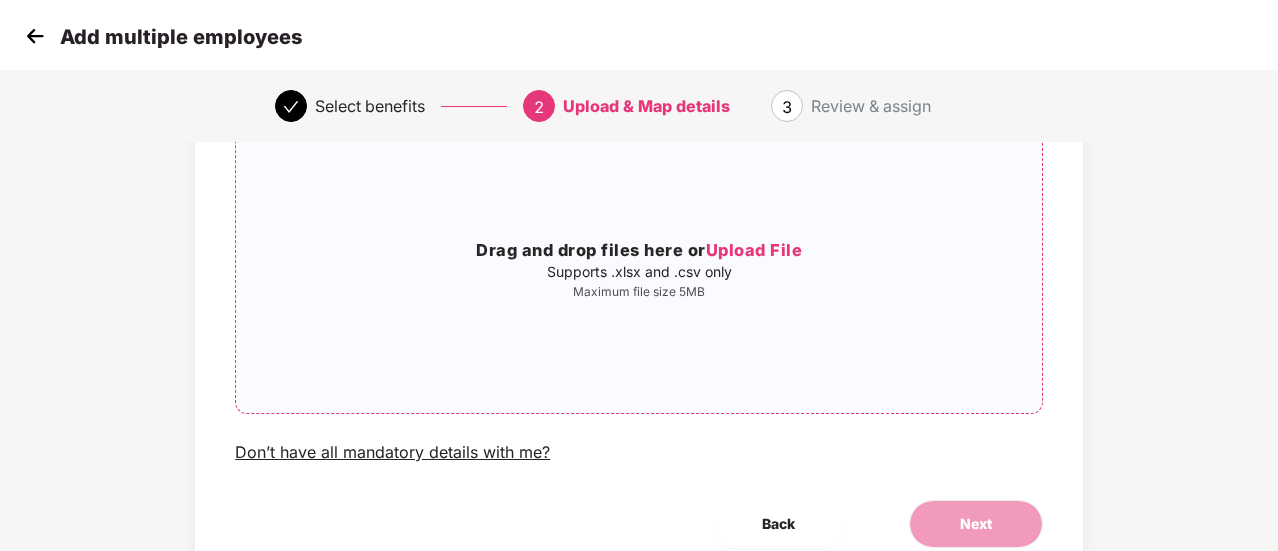 scroll, scrollTop: 170, scrollLeft: 0, axis: vertical 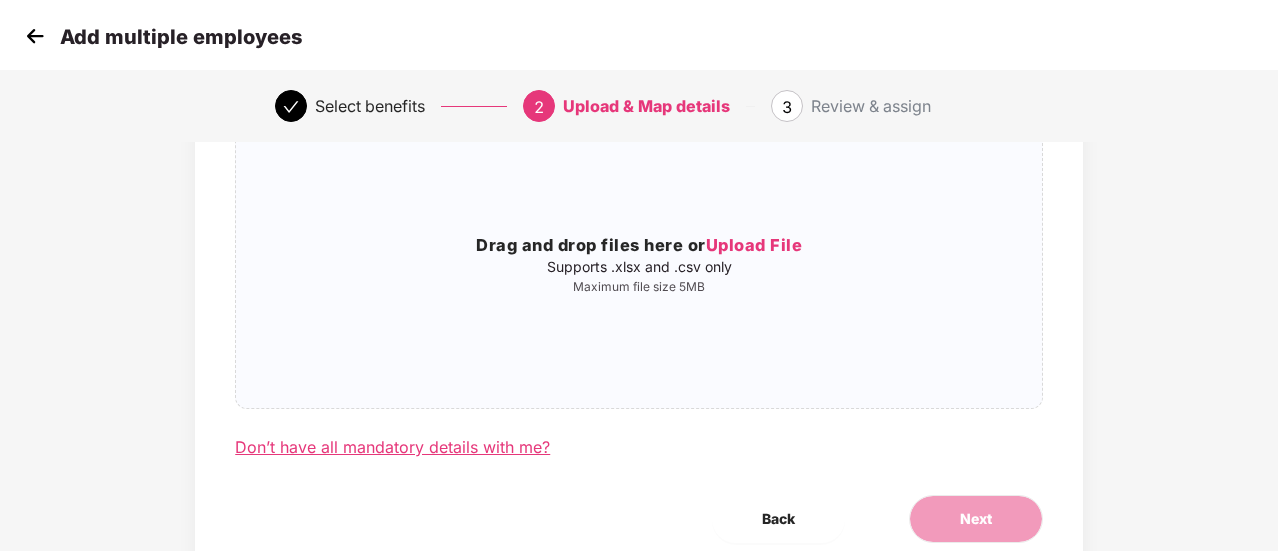 click on "Don’t have all mandatory details with me?" at bounding box center [392, 447] 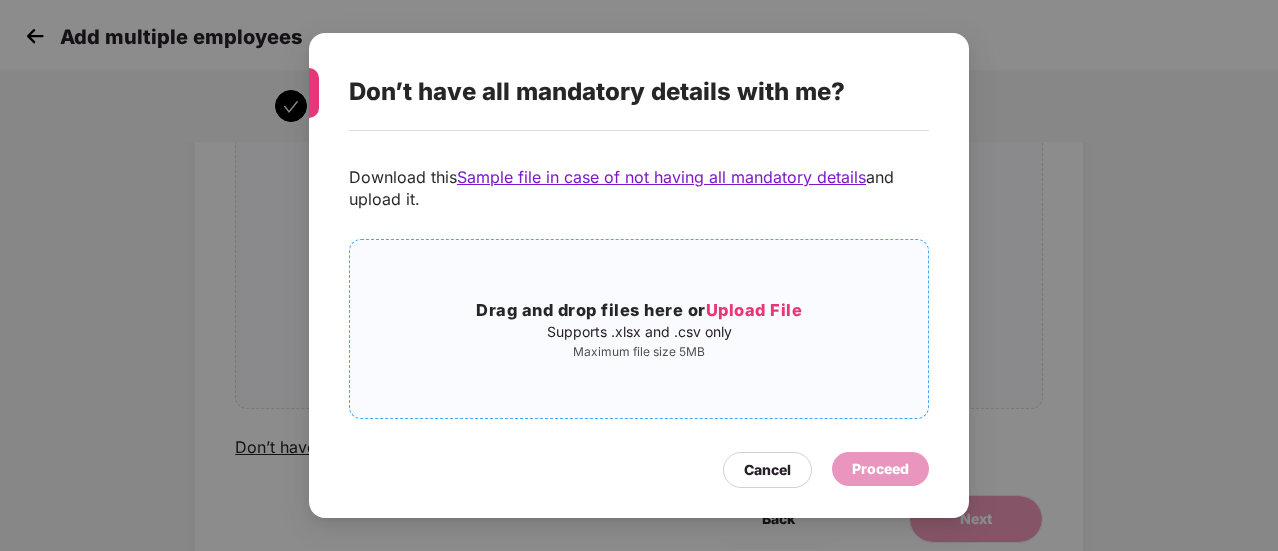 scroll, scrollTop: 75, scrollLeft: 0, axis: vertical 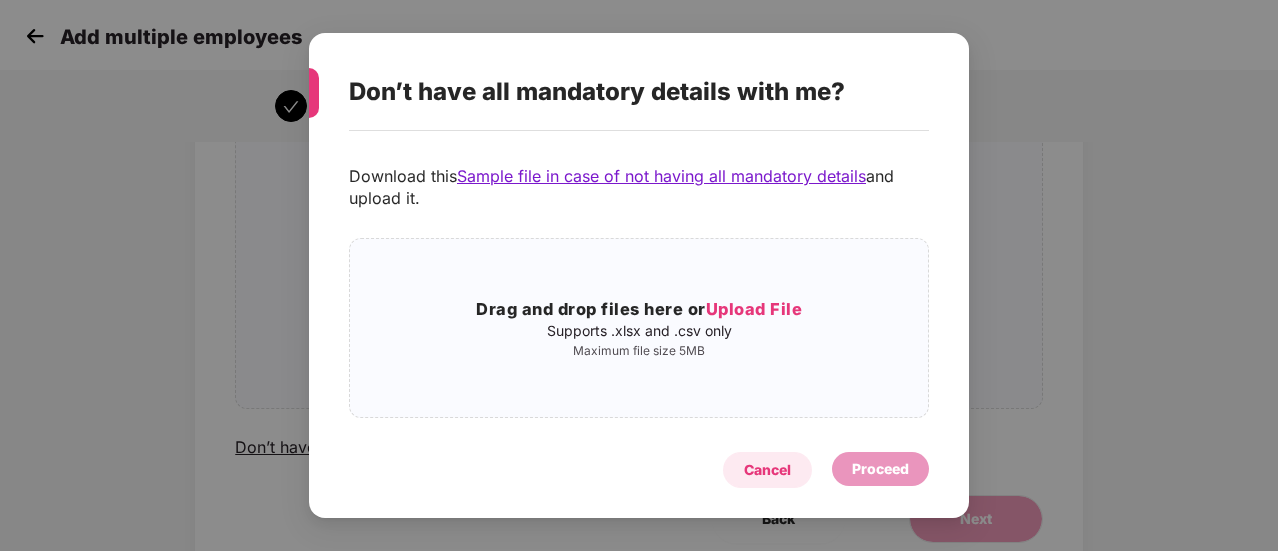 click on "Cancel" at bounding box center (767, 470) 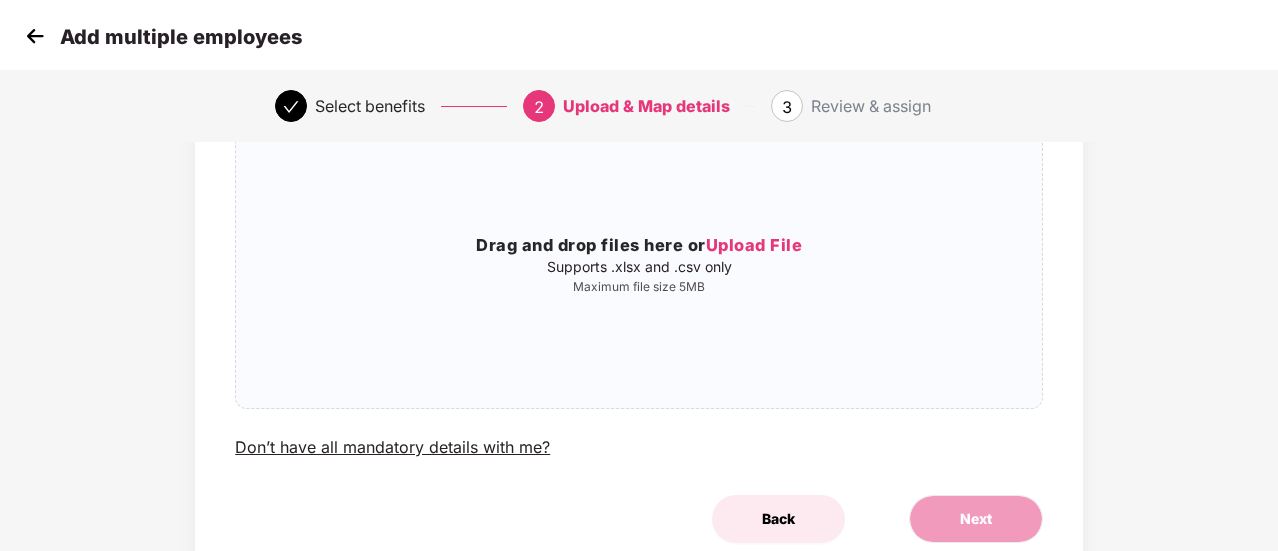 click on "Back" at bounding box center [778, 519] 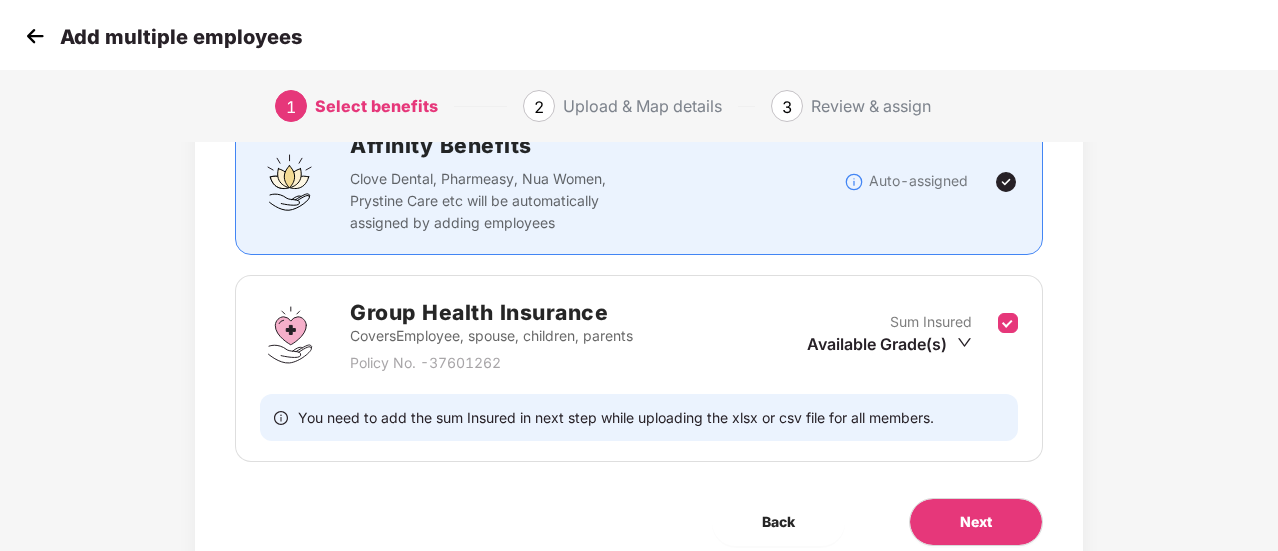 scroll, scrollTop: 0, scrollLeft: 0, axis: both 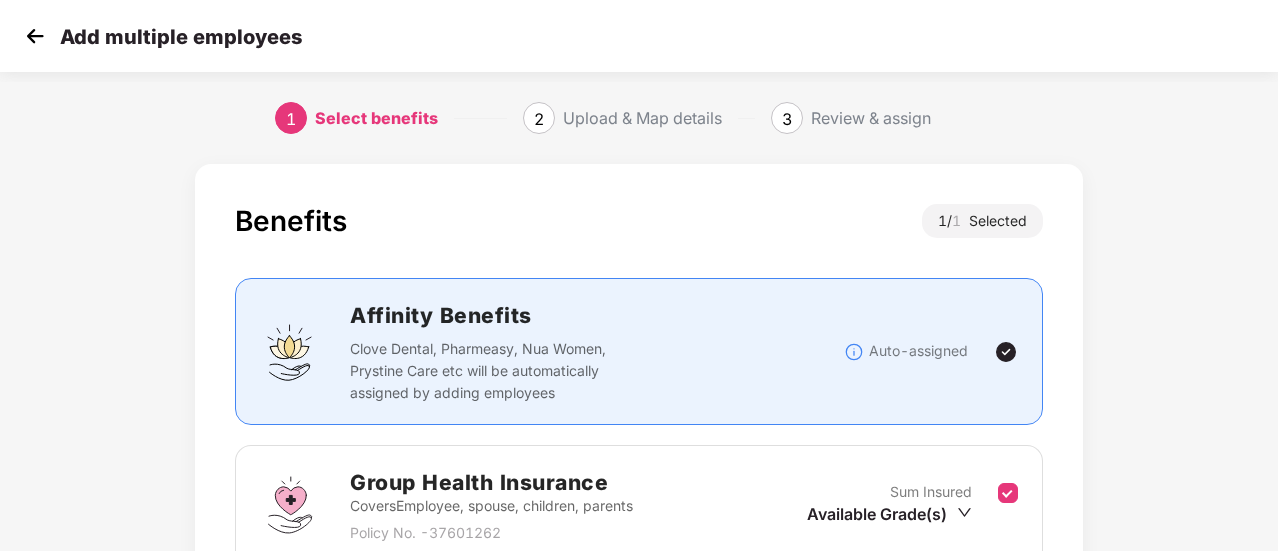 click at bounding box center [35, 36] 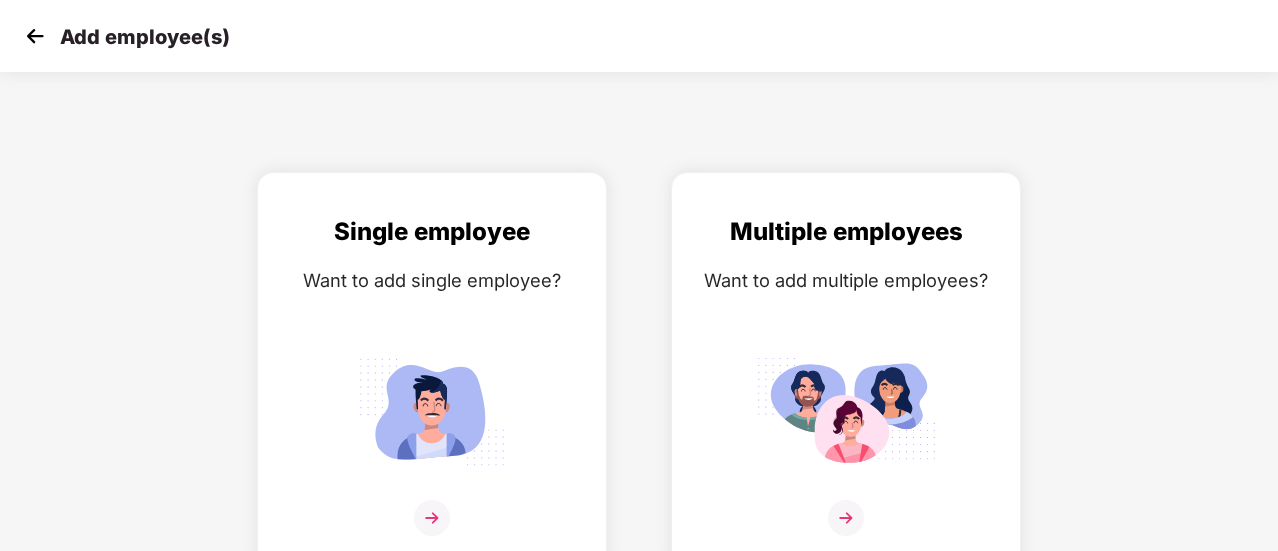 click at bounding box center (35, 36) 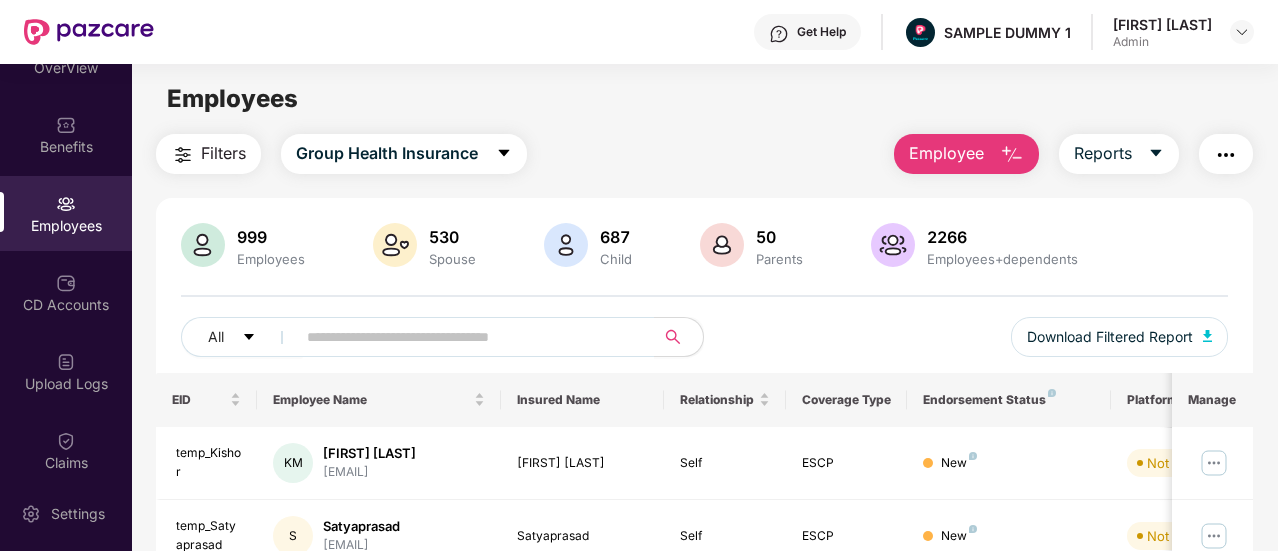 scroll, scrollTop: 51, scrollLeft: 0, axis: vertical 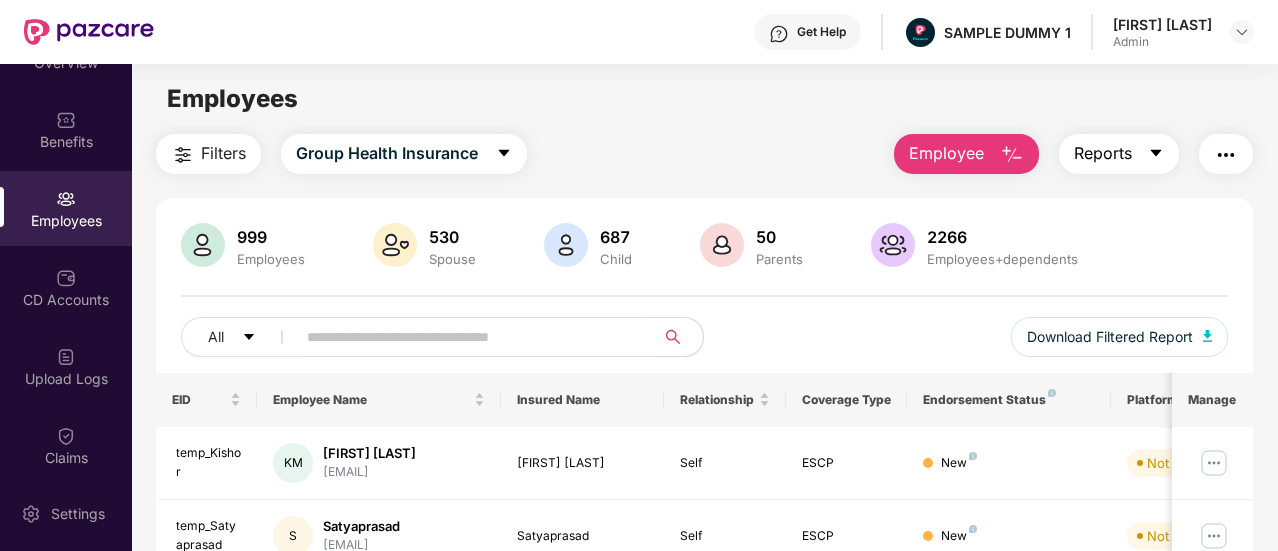 click on "Reports" at bounding box center (1119, 154) 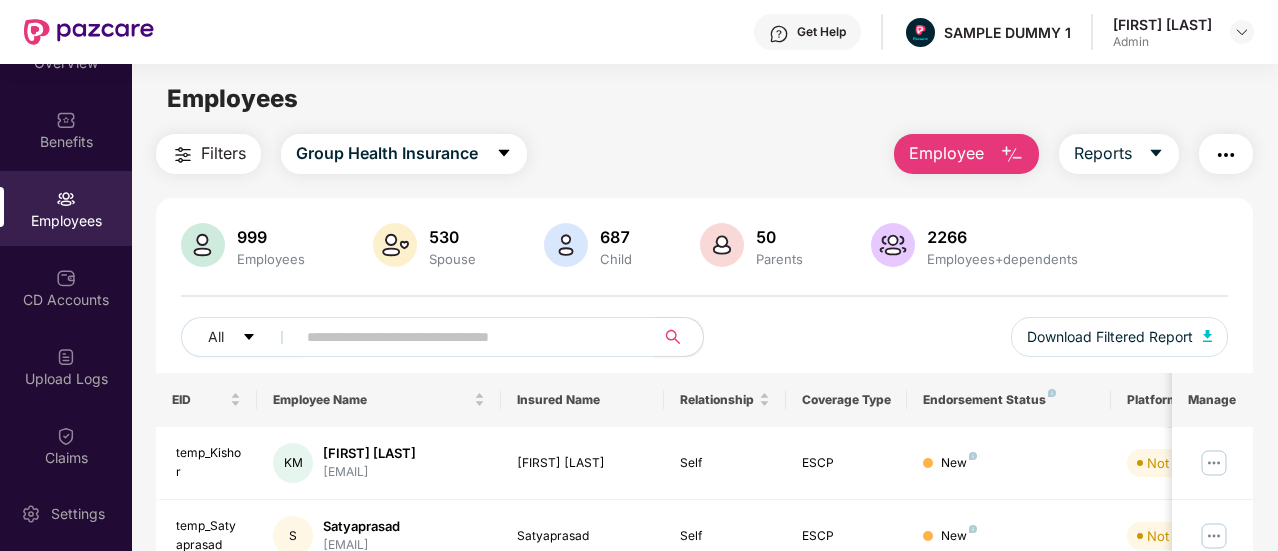 click on "Filters Group Health Insurance Employee  Reports" at bounding box center (704, 154) 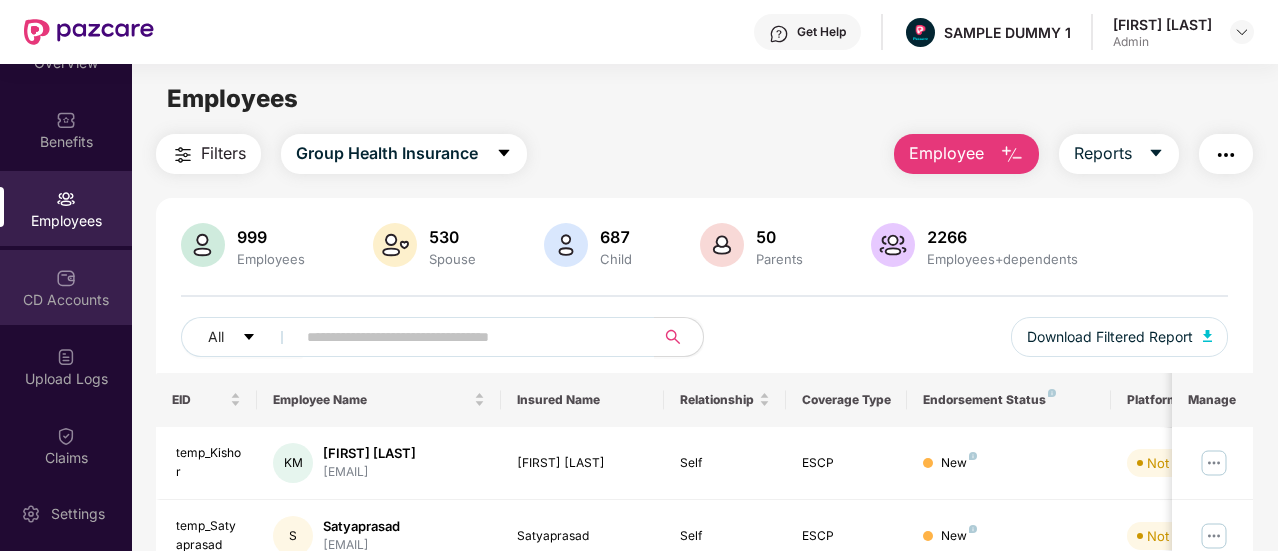 scroll, scrollTop: 88, scrollLeft: 0, axis: vertical 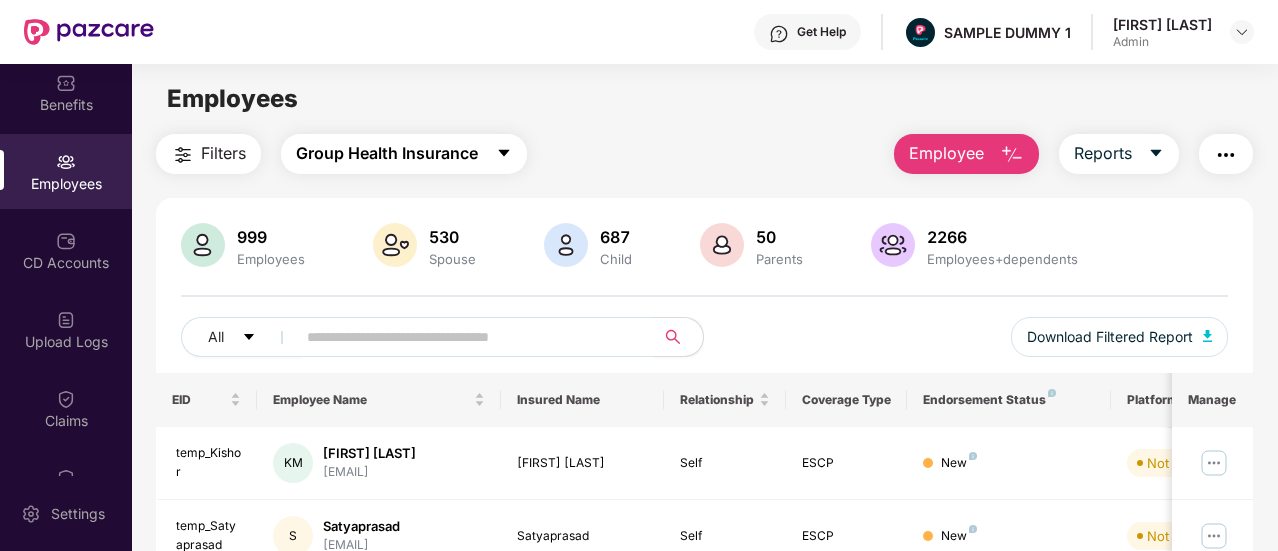 click on "Group Health Insurance" at bounding box center [387, 153] 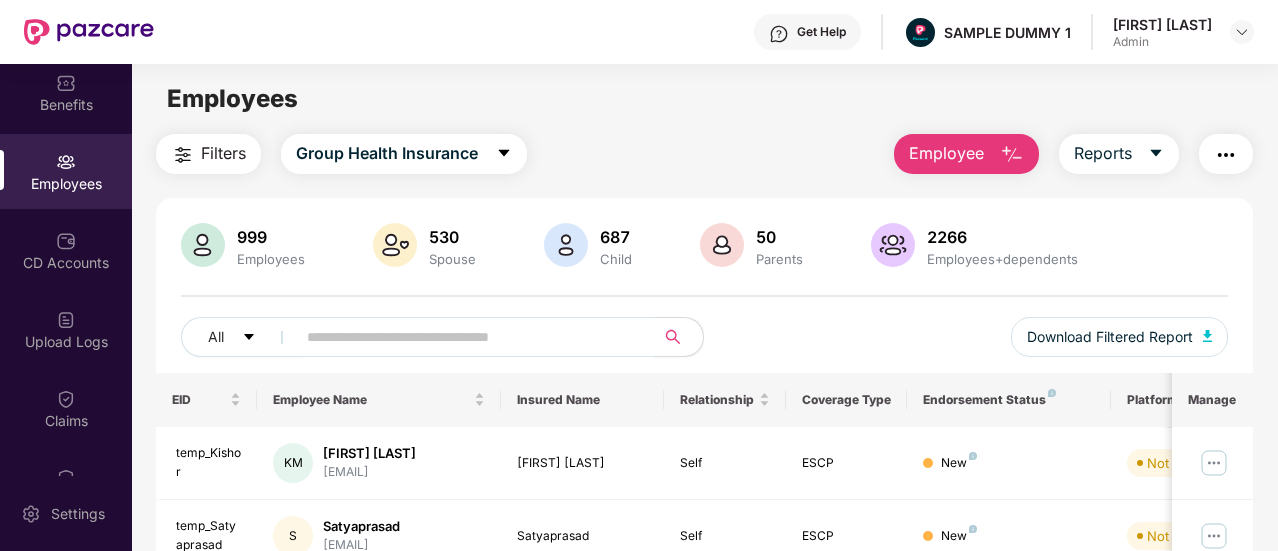 click on "Filters Group Health Insurance Employee  Reports" at bounding box center (704, 154) 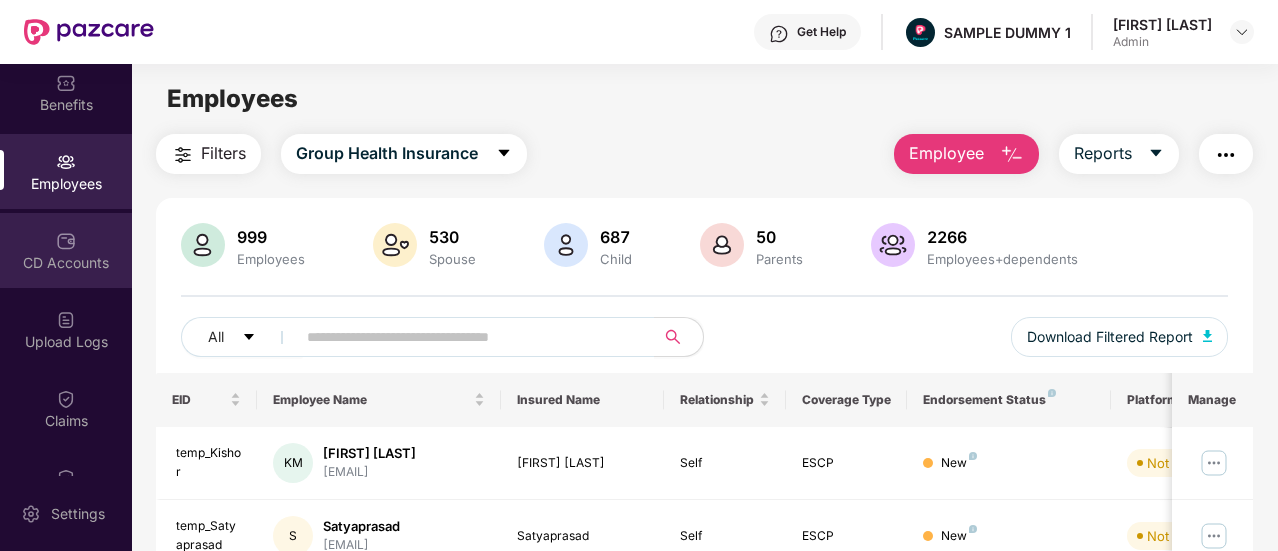 click on "CD Accounts" at bounding box center (66, 250) 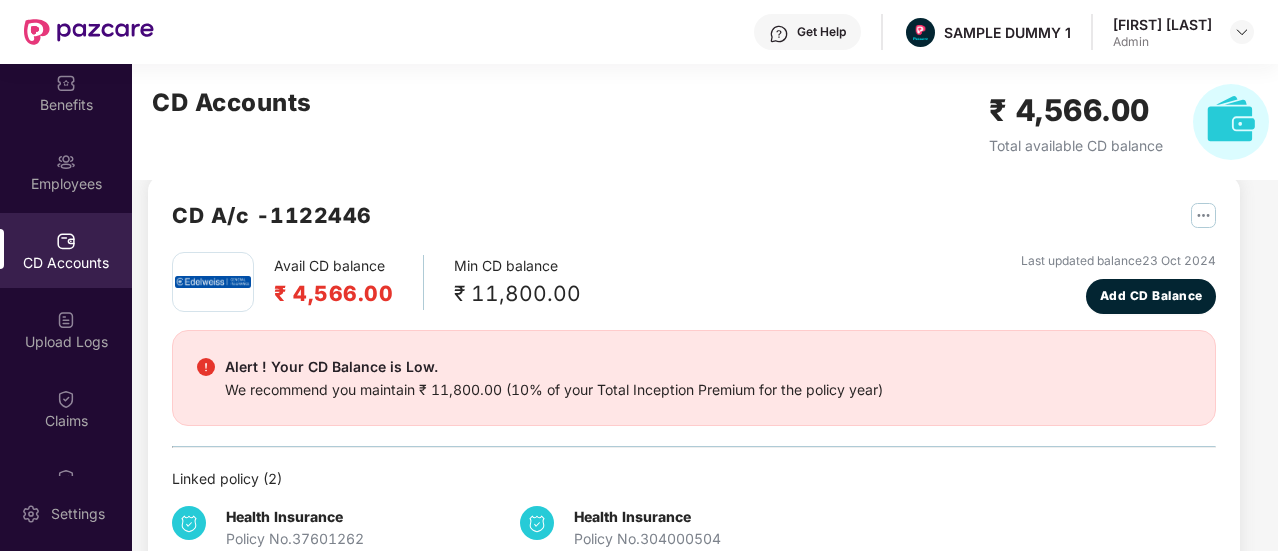 scroll, scrollTop: 96, scrollLeft: 0, axis: vertical 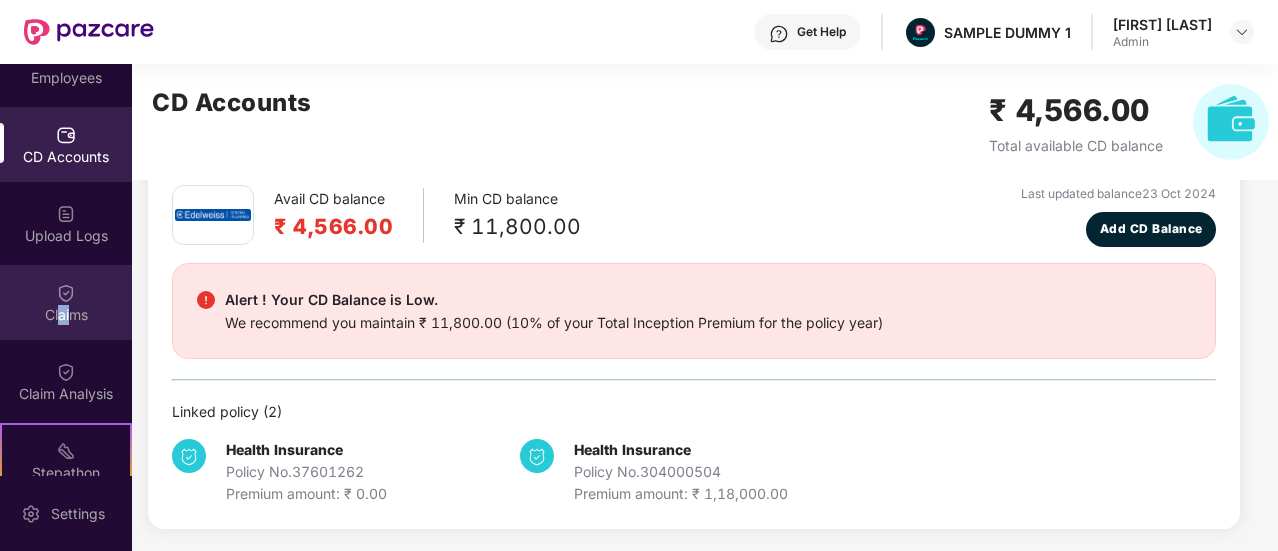 drag, startPoint x: 54, startPoint y: 317, endPoint x: 70, endPoint y: 309, distance: 17.888544 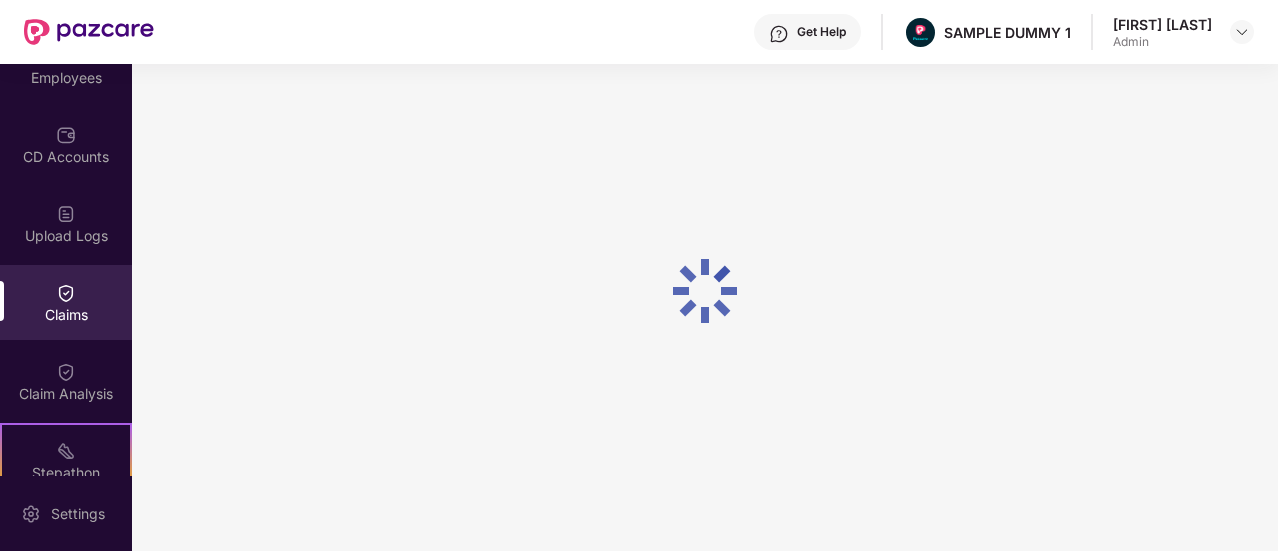 click on "Claims" at bounding box center (66, 315) 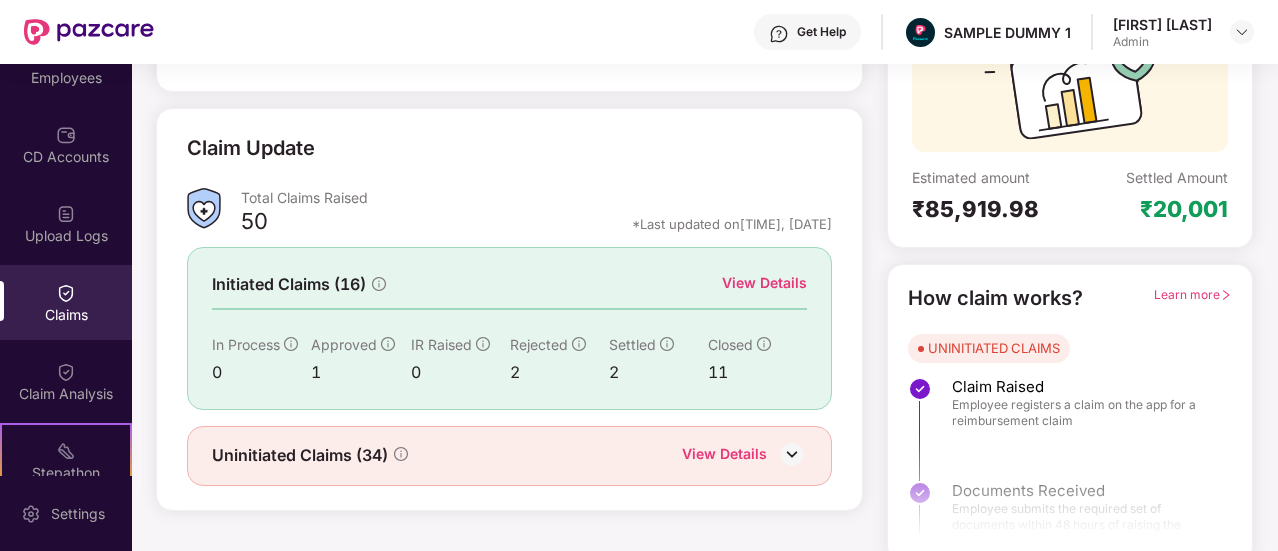 scroll, scrollTop: 230, scrollLeft: 0, axis: vertical 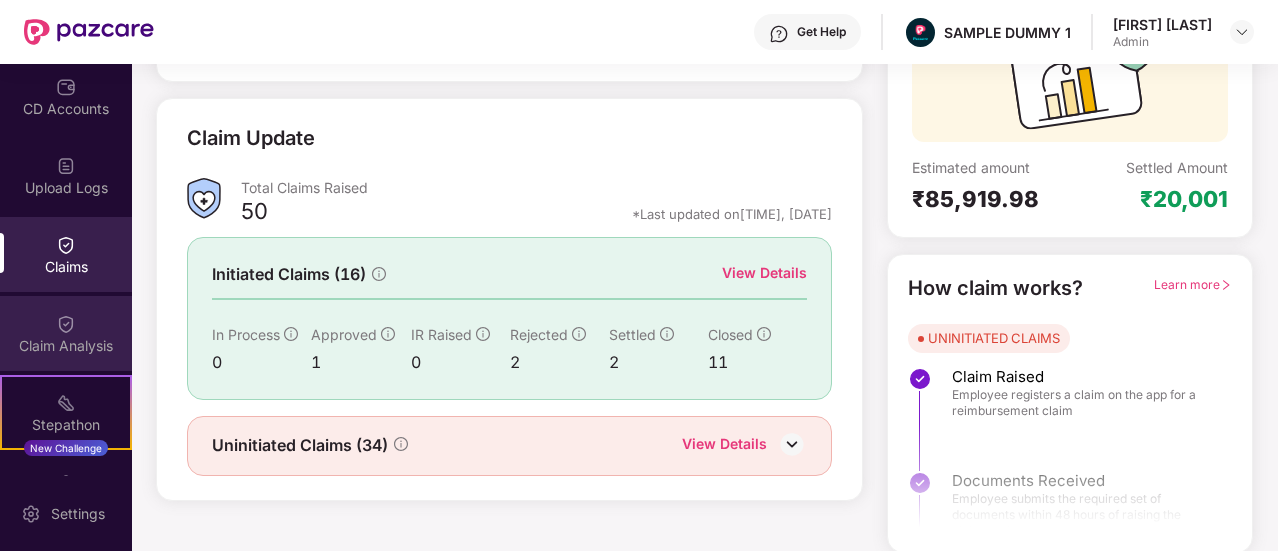 click on "Claim Analysis" at bounding box center [66, 333] 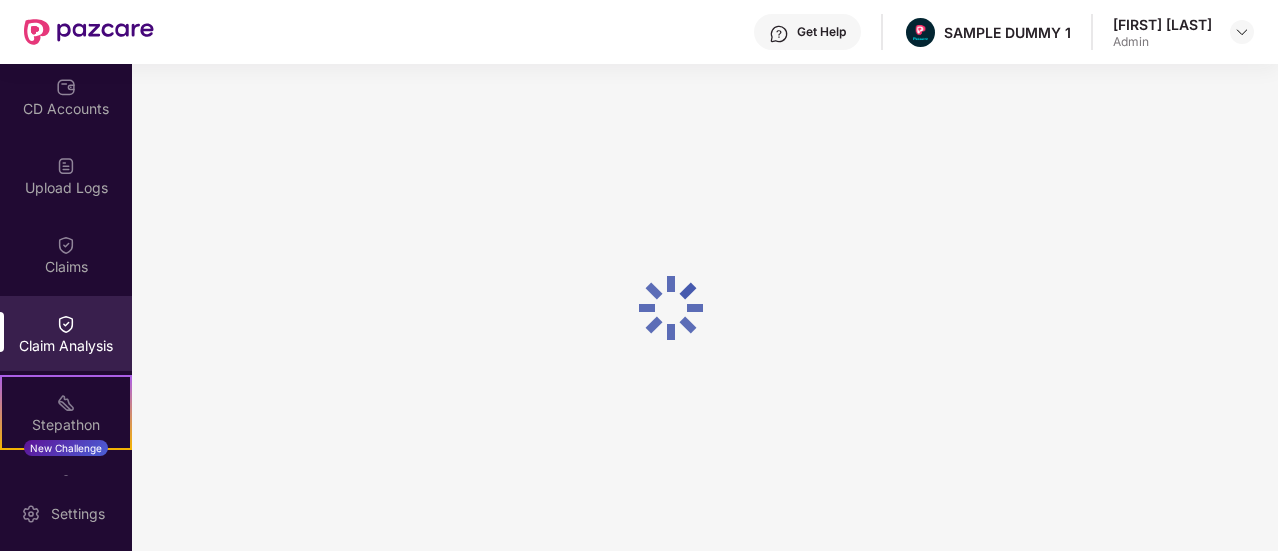 scroll, scrollTop: 0, scrollLeft: 0, axis: both 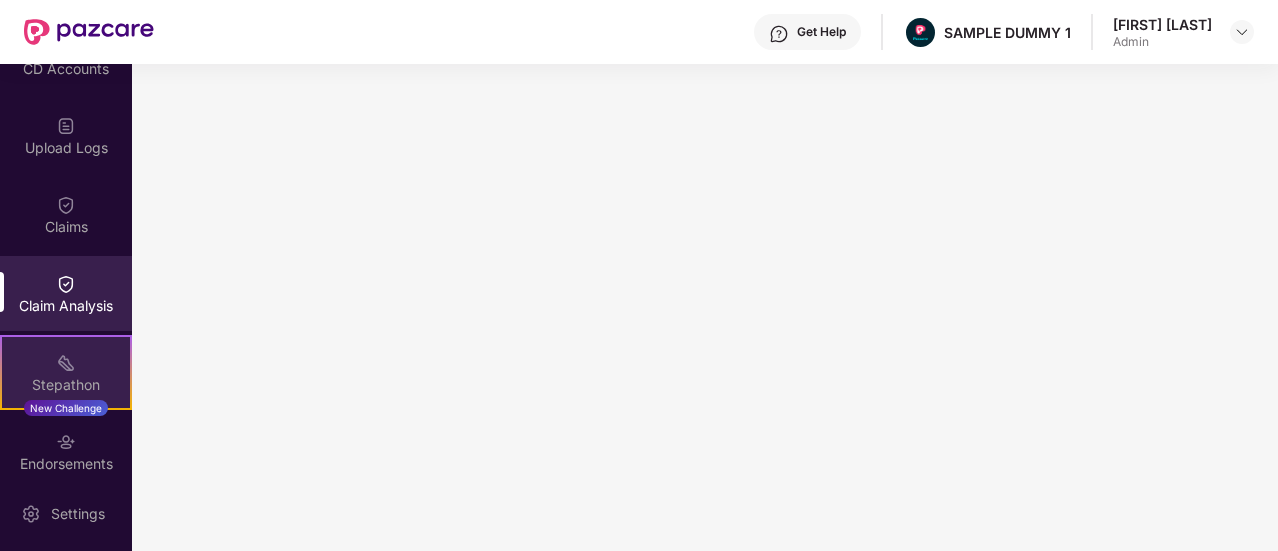 click at bounding box center (66, 363) 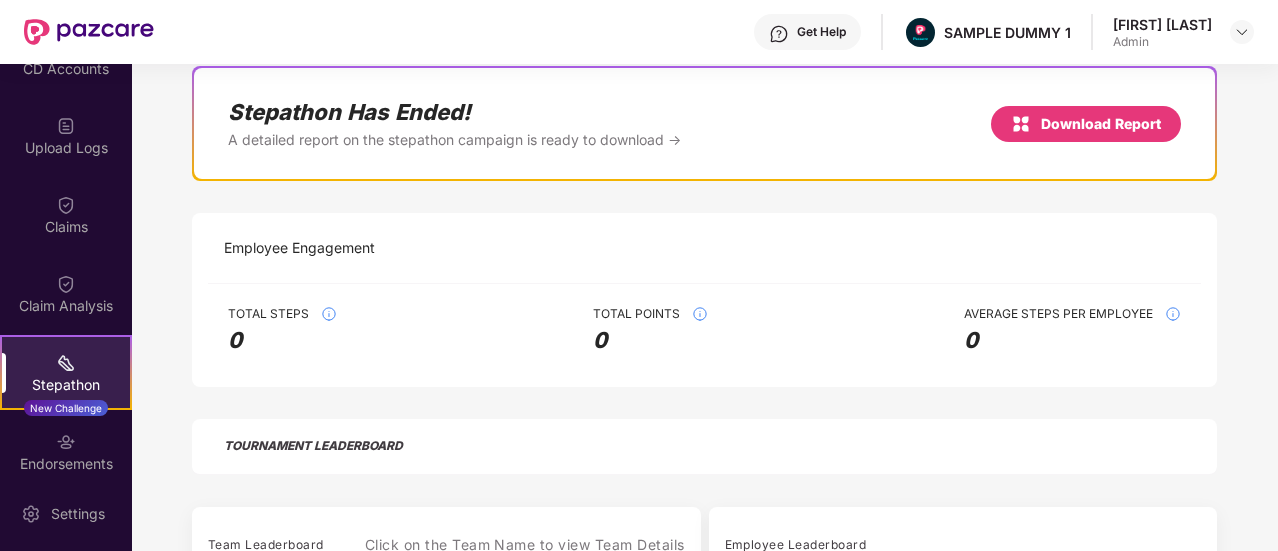 scroll, scrollTop: 172, scrollLeft: 0, axis: vertical 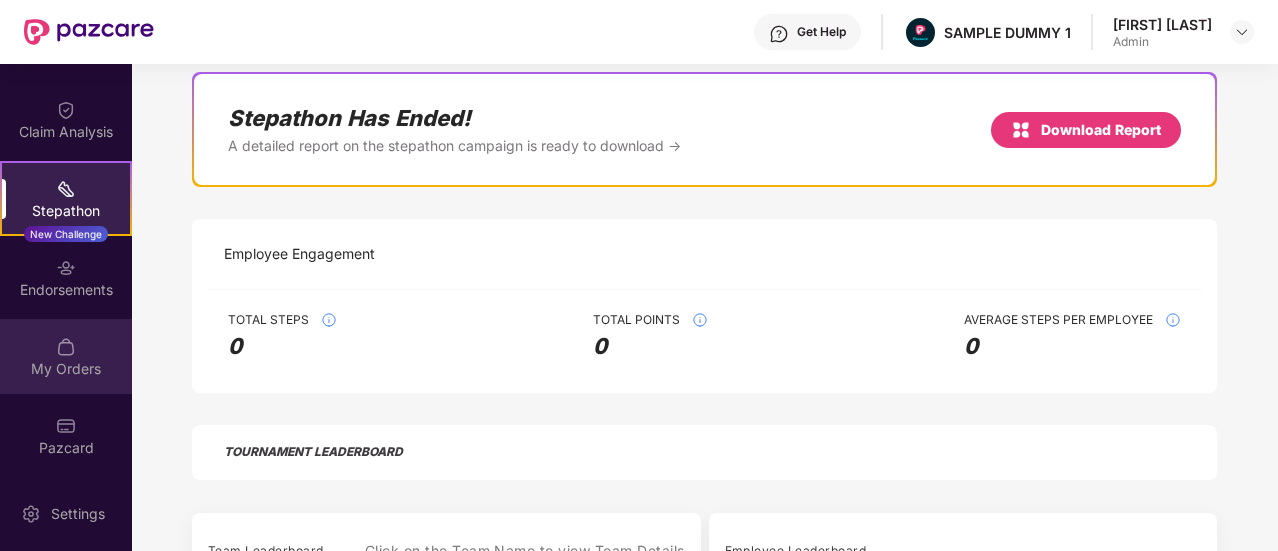 click on "My Orders" at bounding box center (66, 369) 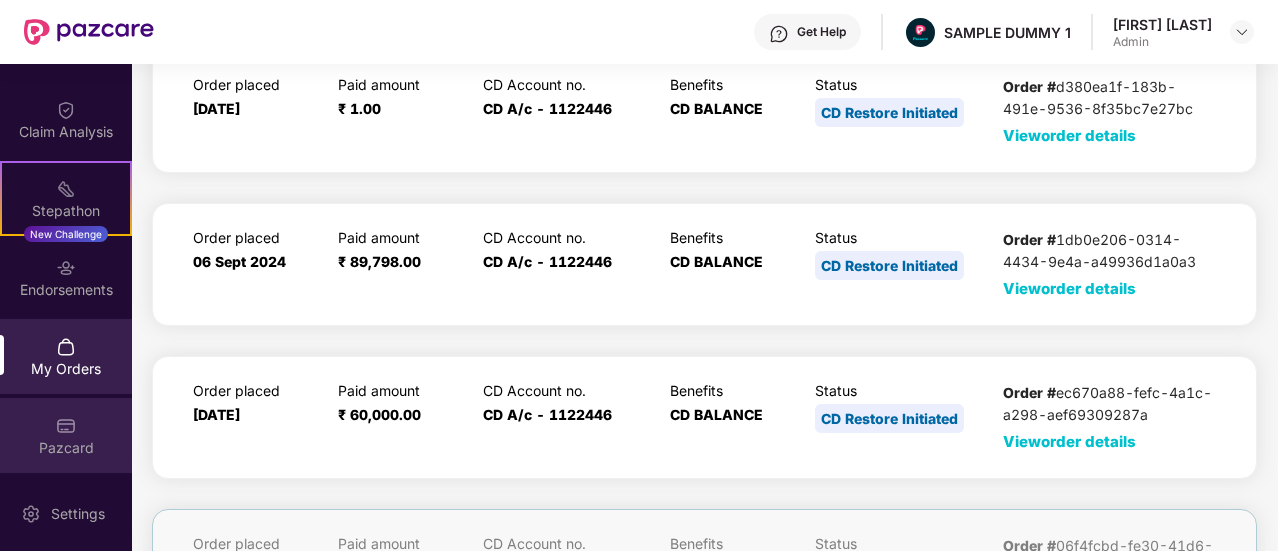 scroll, scrollTop: 98, scrollLeft: 0, axis: vertical 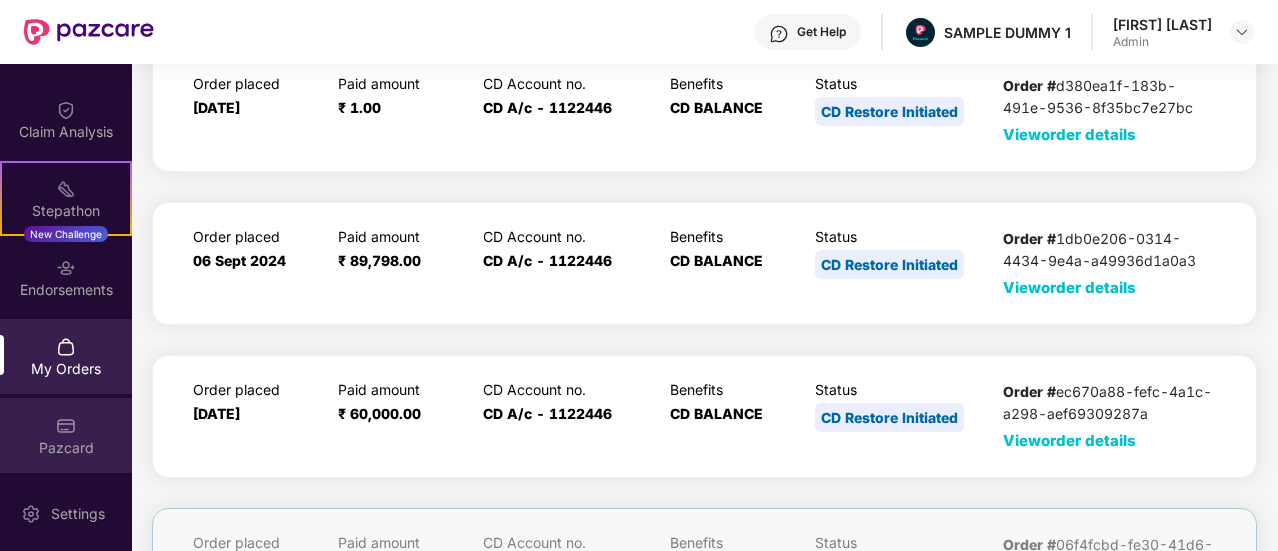 click at bounding box center [66, 426] 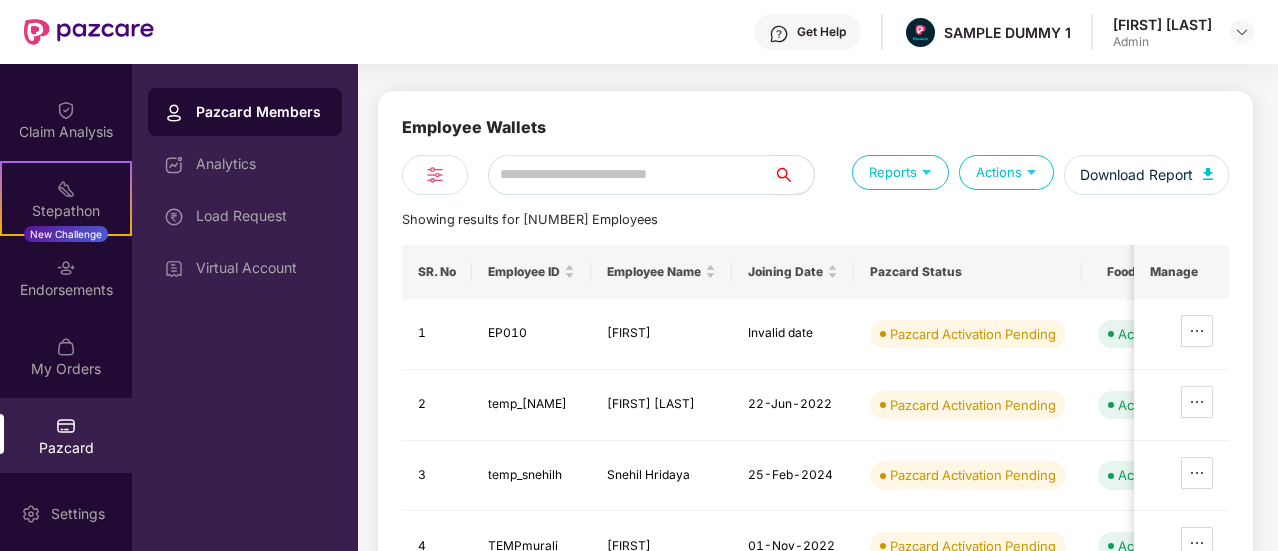 scroll, scrollTop: 58, scrollLeft: 0, axis: vertical 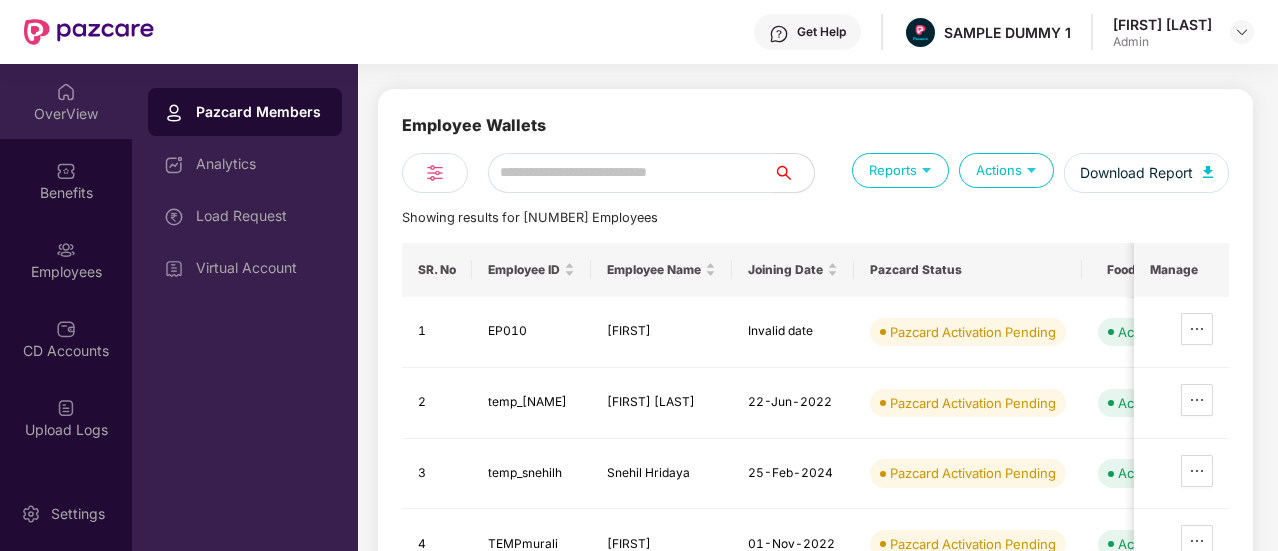 click on "OverView" at bounding box center [66, 114] 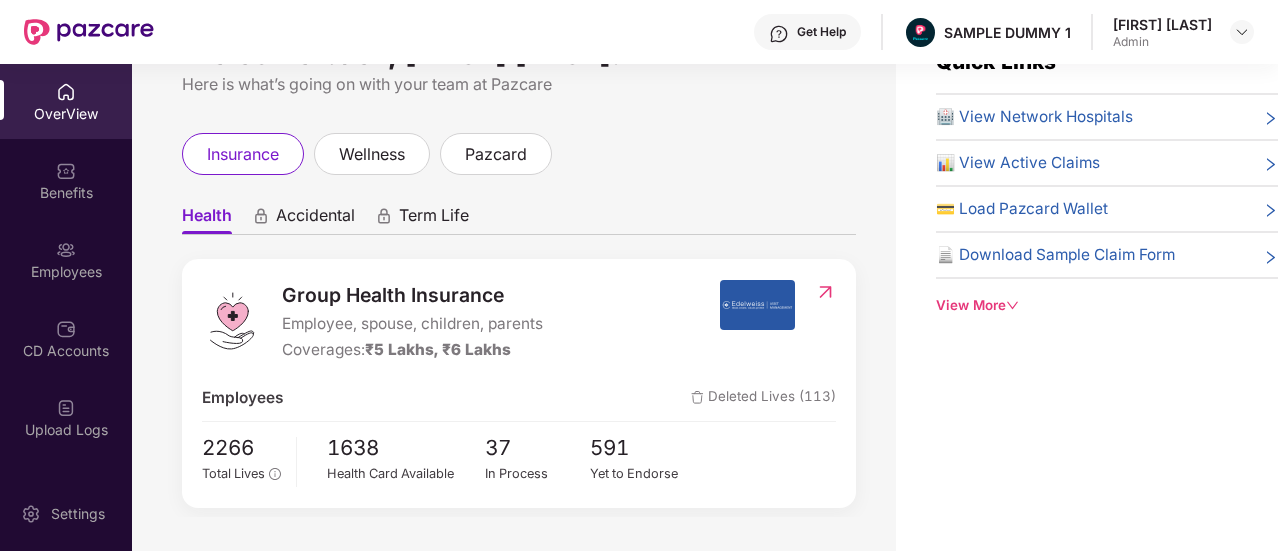 scroll, scrollTop: 0, scrollLeft: 0, axis: both 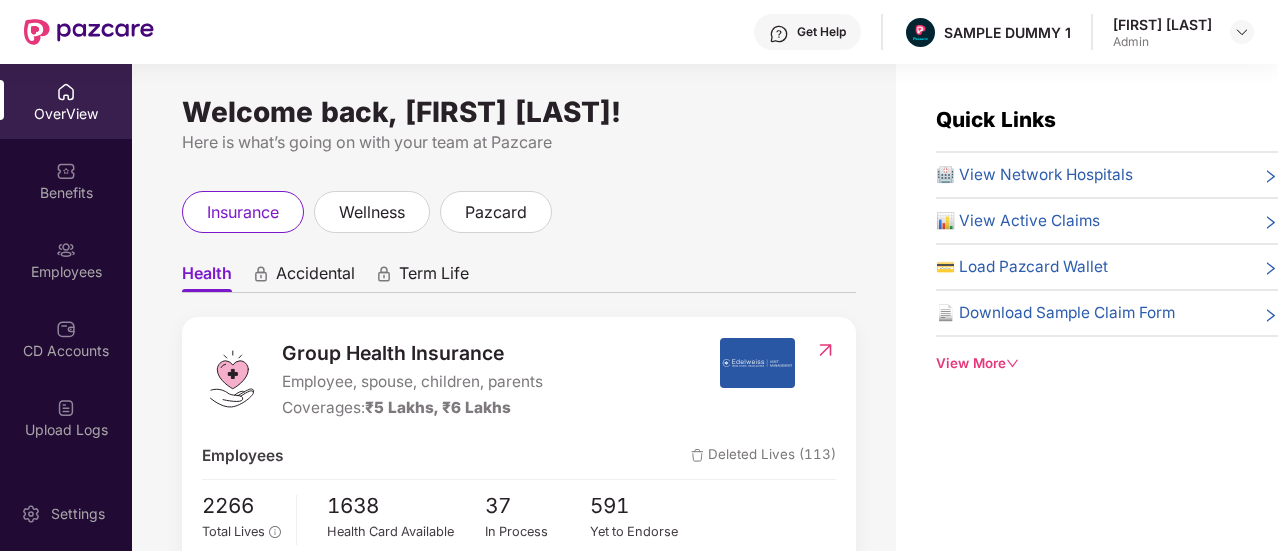 click on "View More" at bounding box center [1107, 363] 